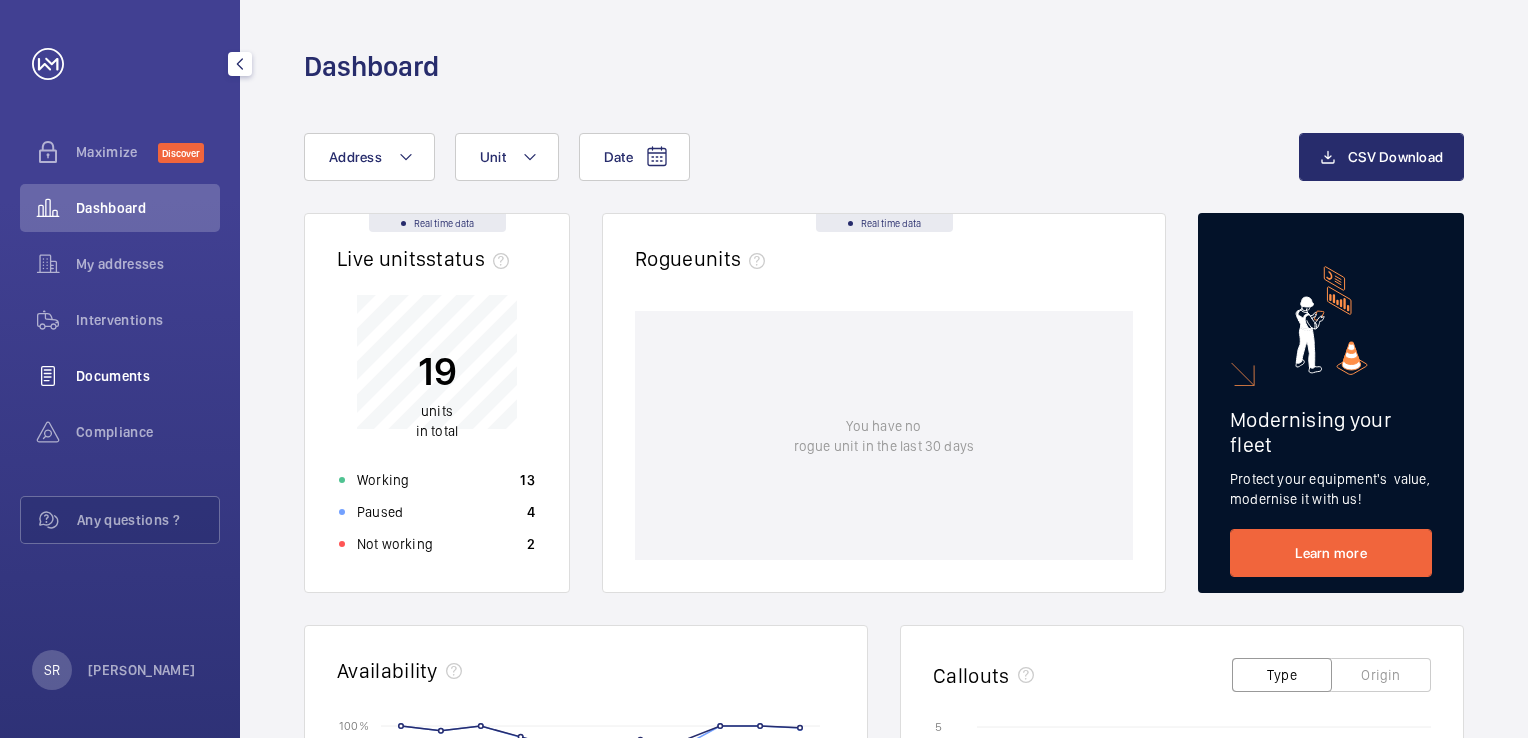 scroll, scrollTop: 0, scrollLeft: 0, axis: both 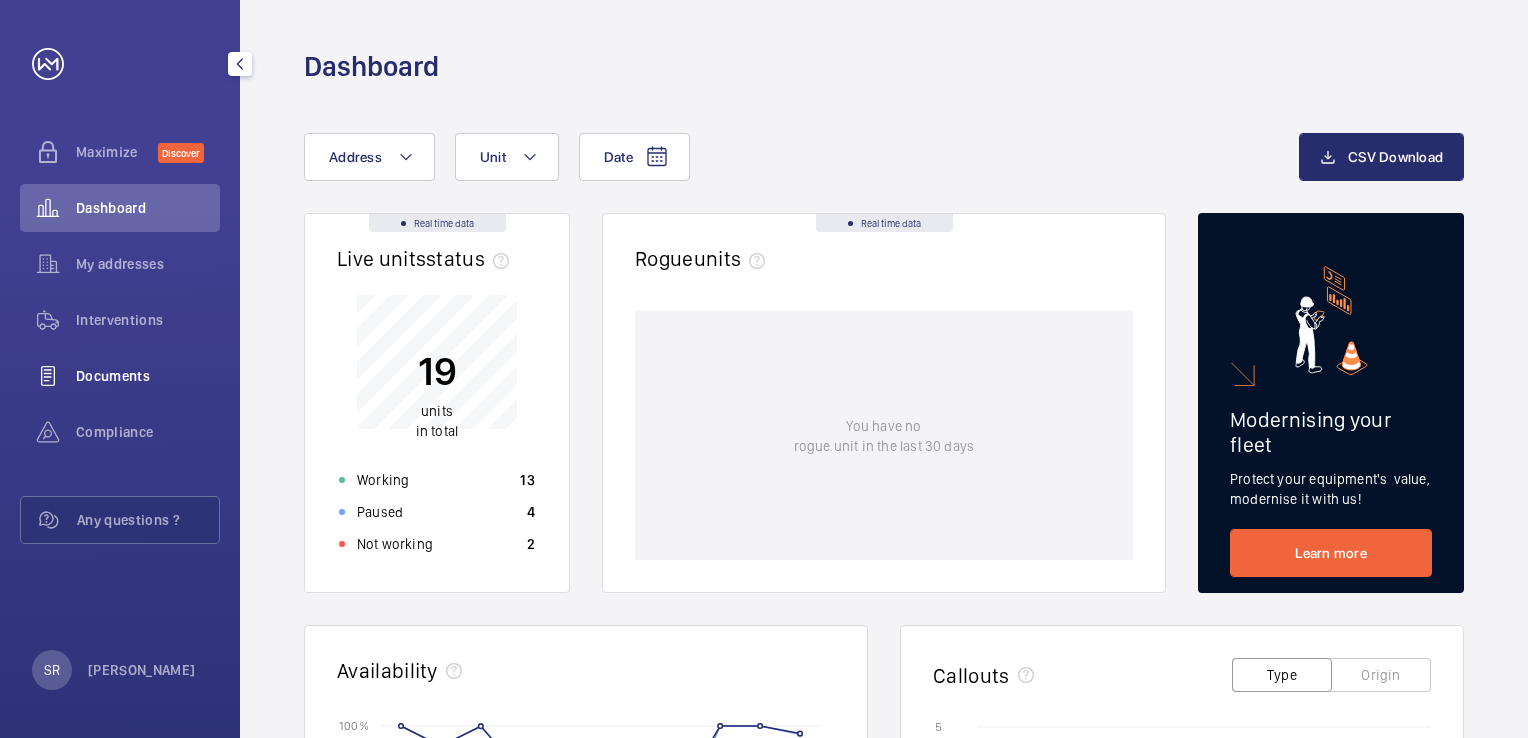 click on "Documents" 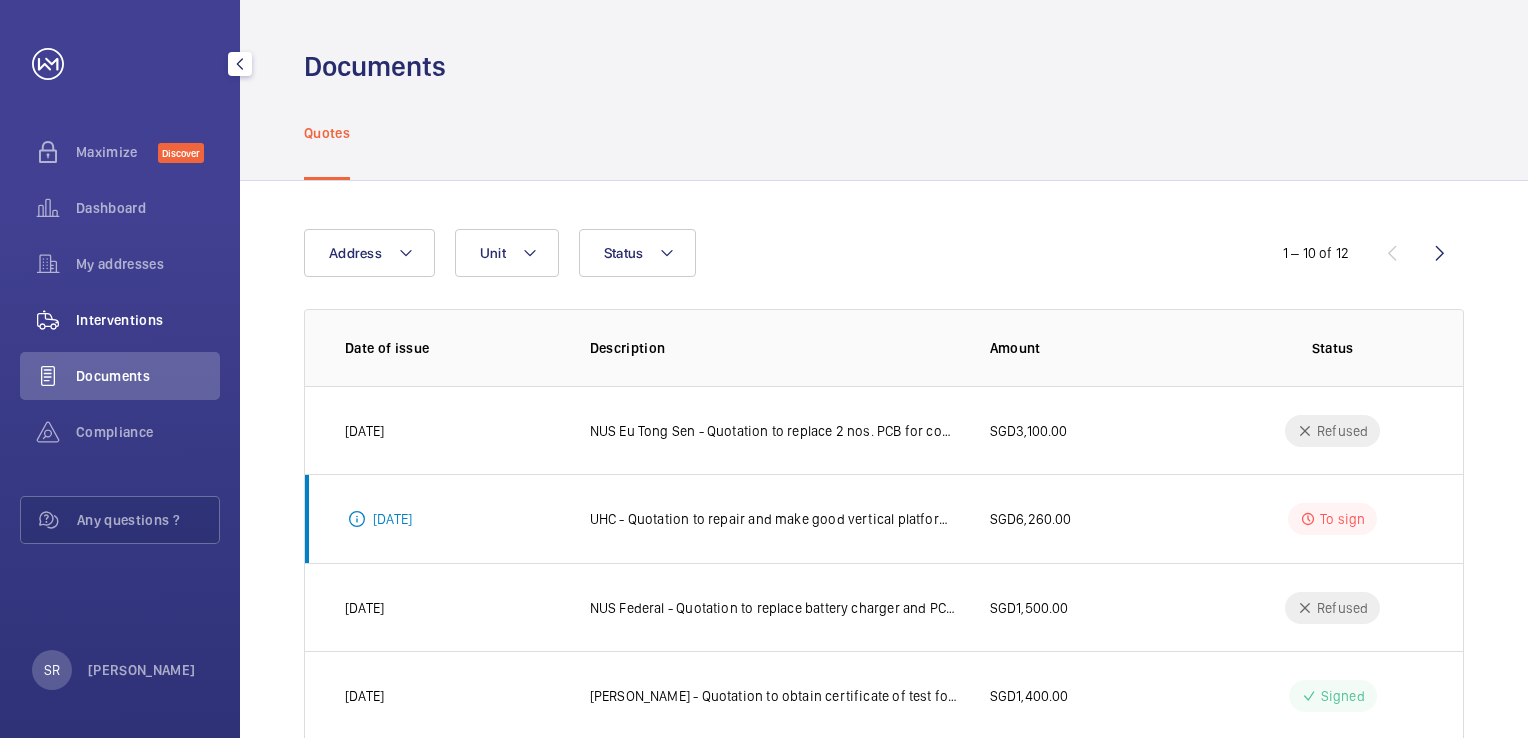click on "Interventions" 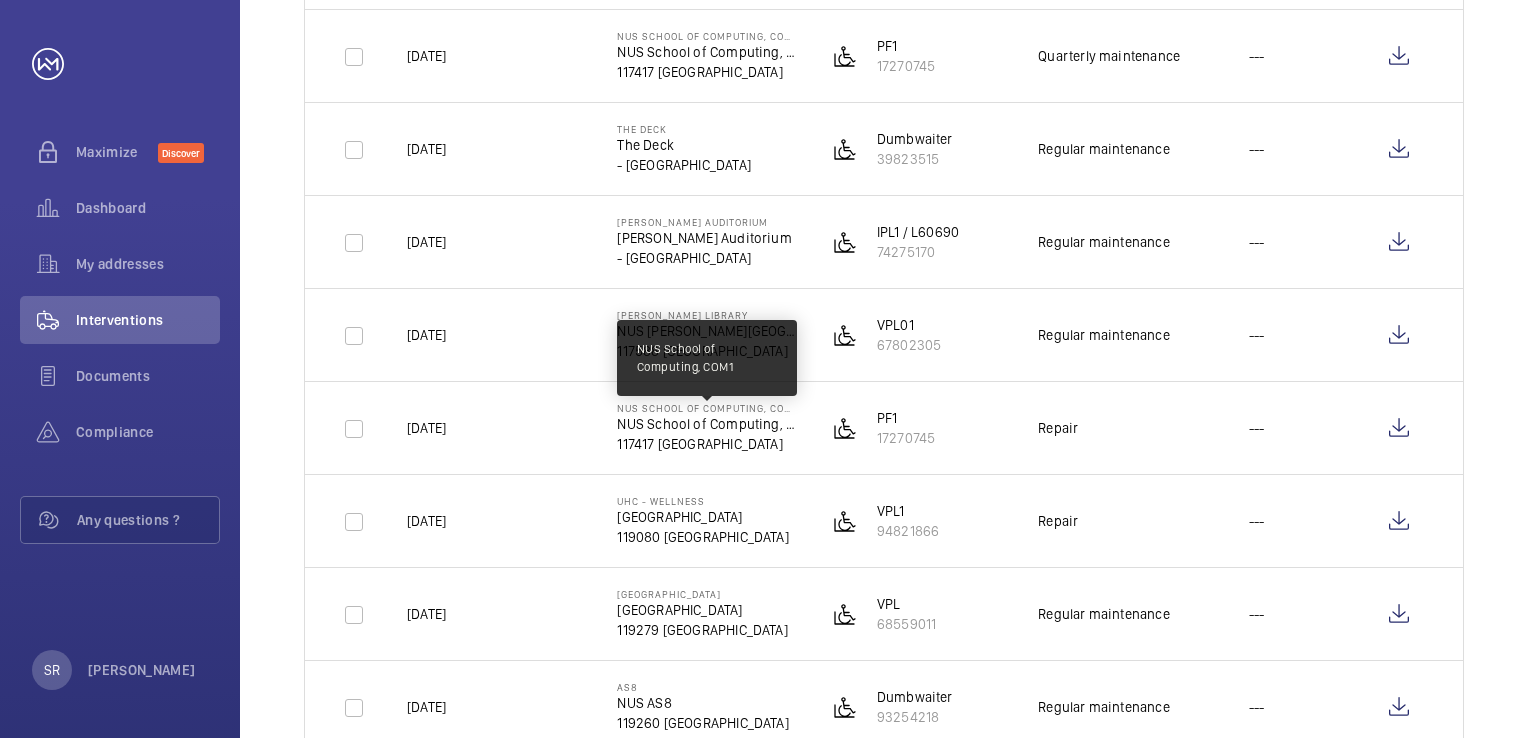 scroll, scrollTop: 1500, scrollLeft: 0, axis: vertical 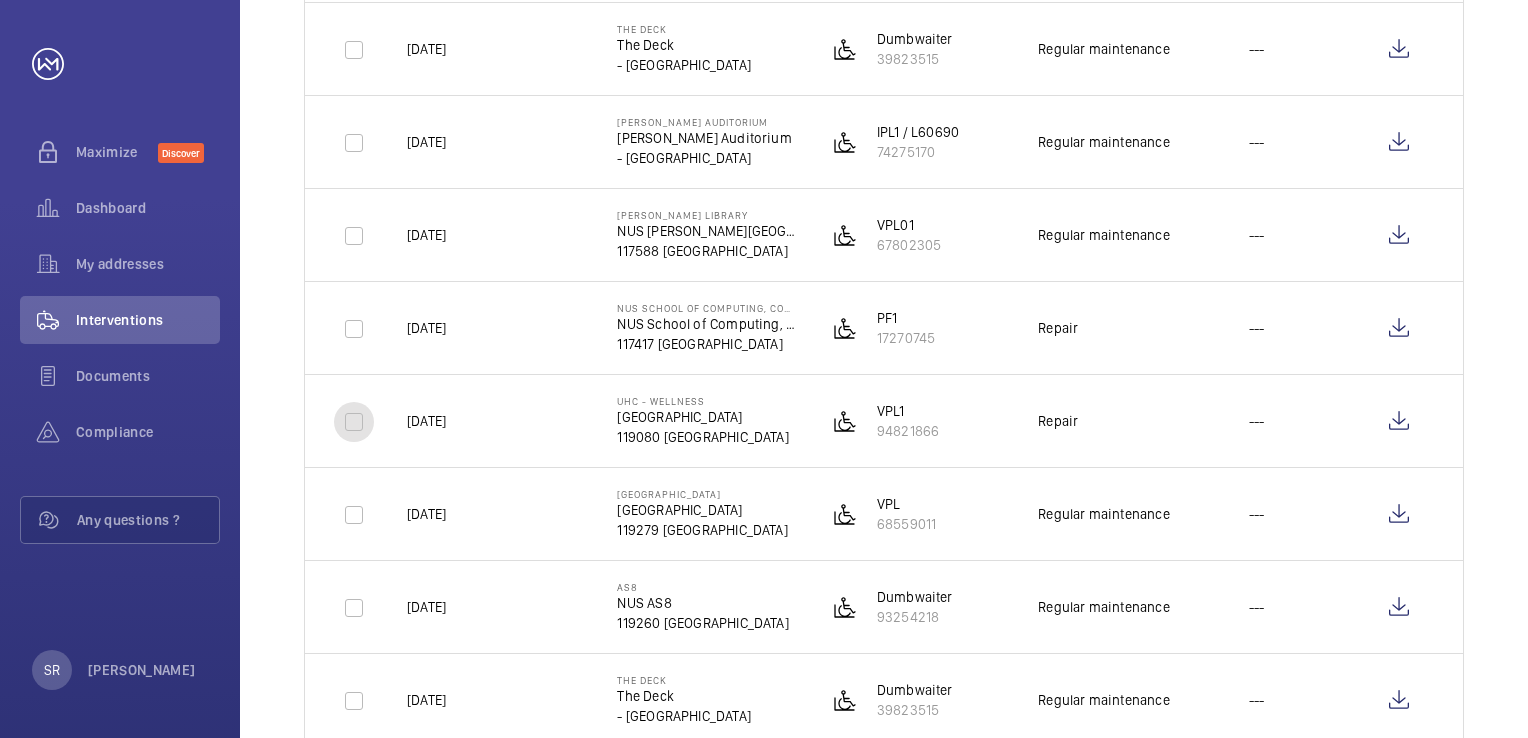 click at bounding box center (354, 422) 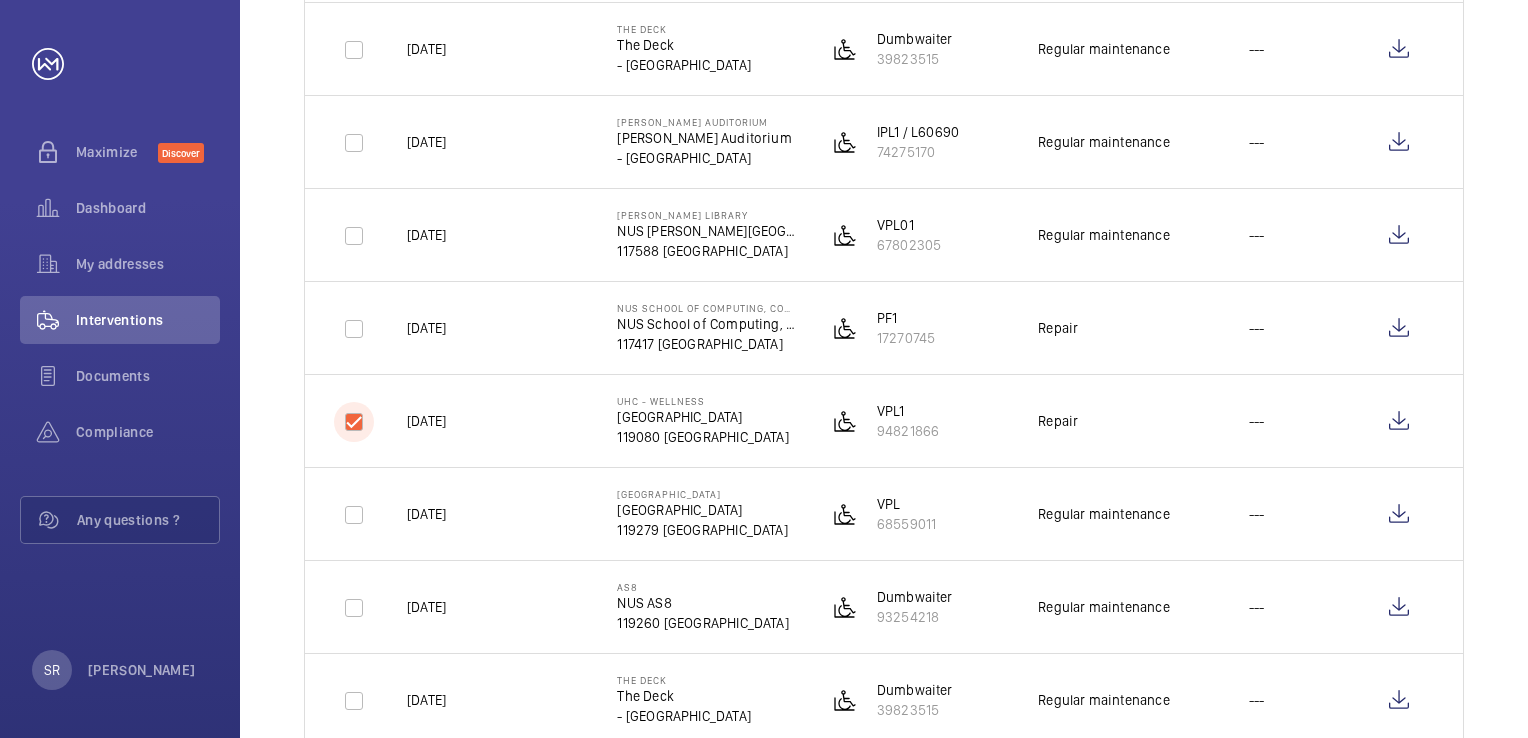 checkbox on "true" 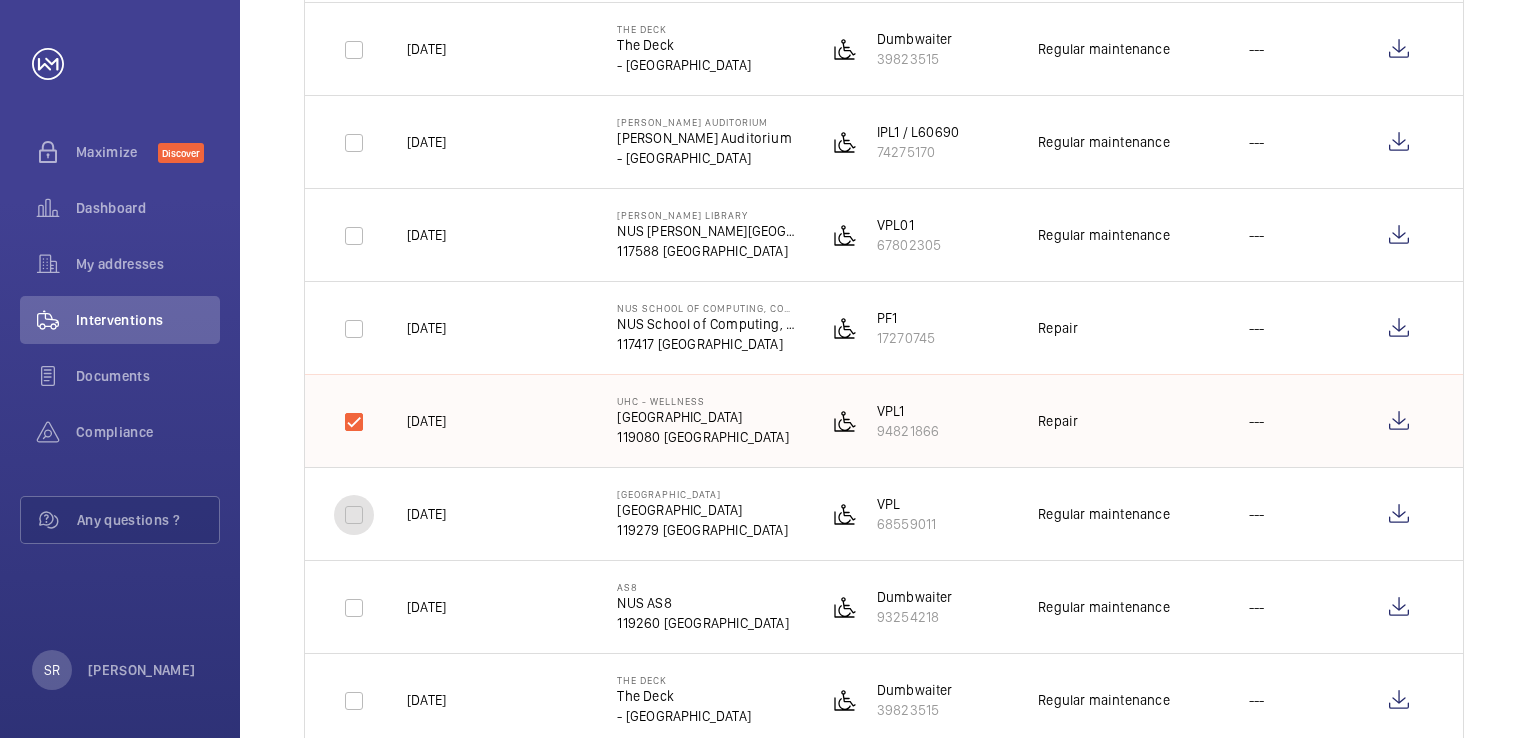 click at bounding box center (354, 515) 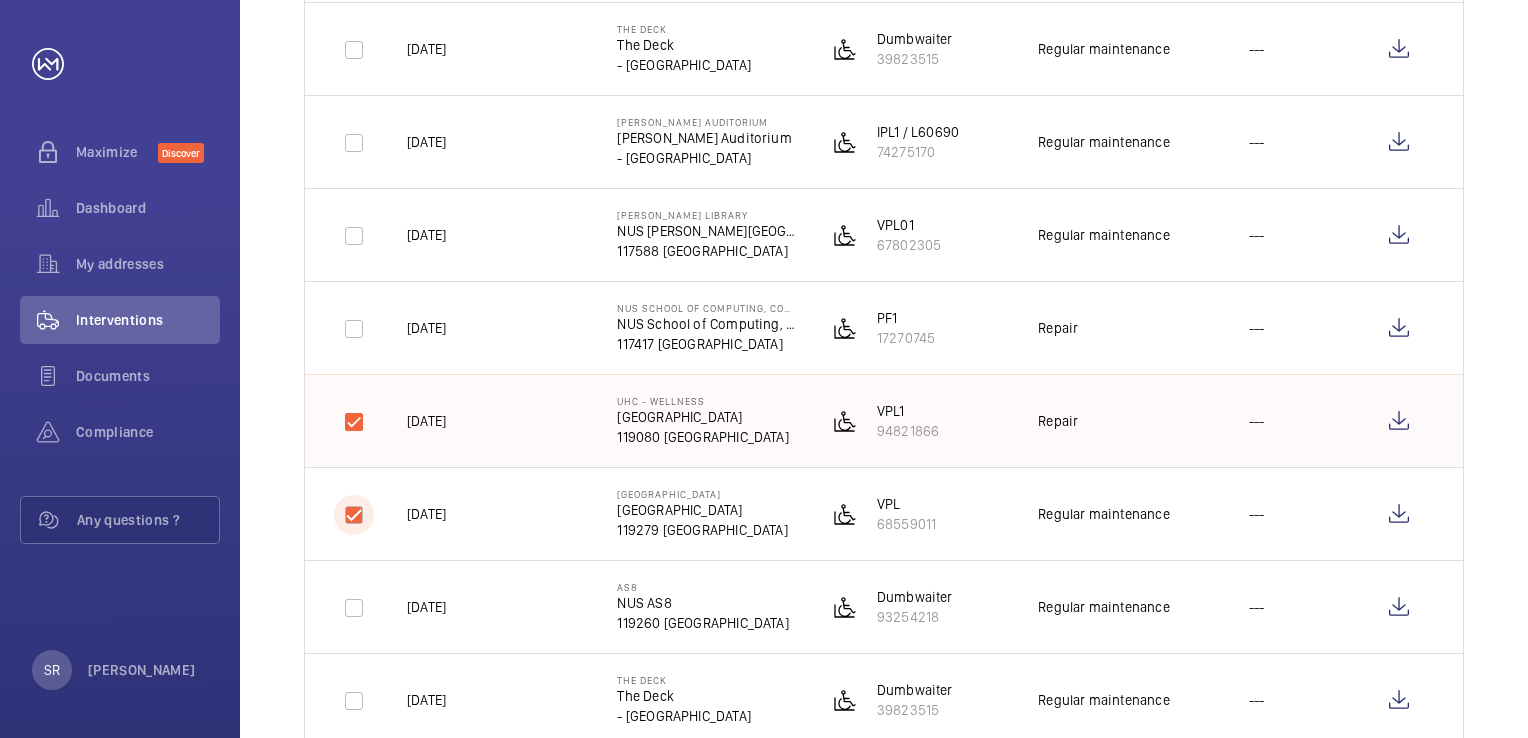 checkbox on "true" 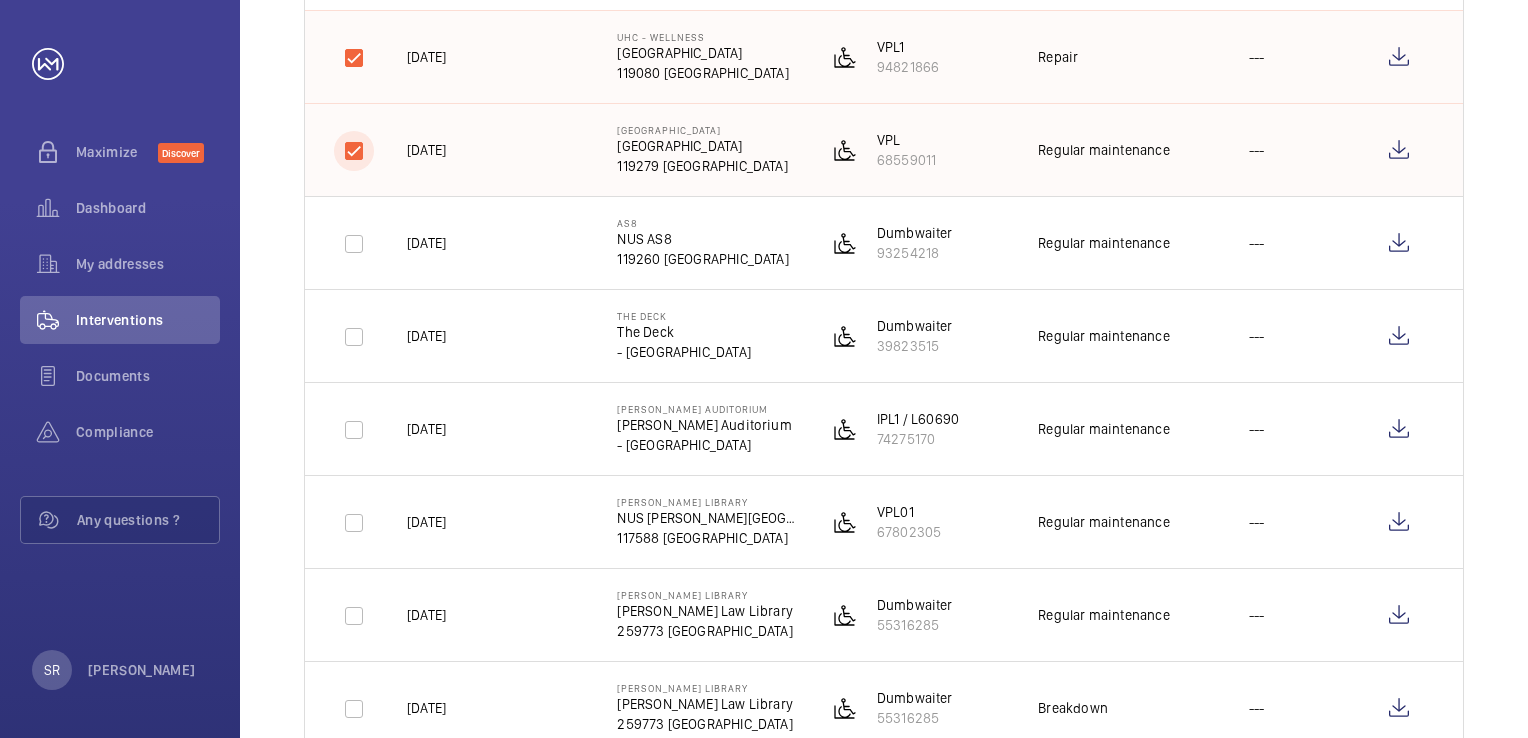 scroll, scrollTop: 1900, scrollLeft: 0, axis: vertical 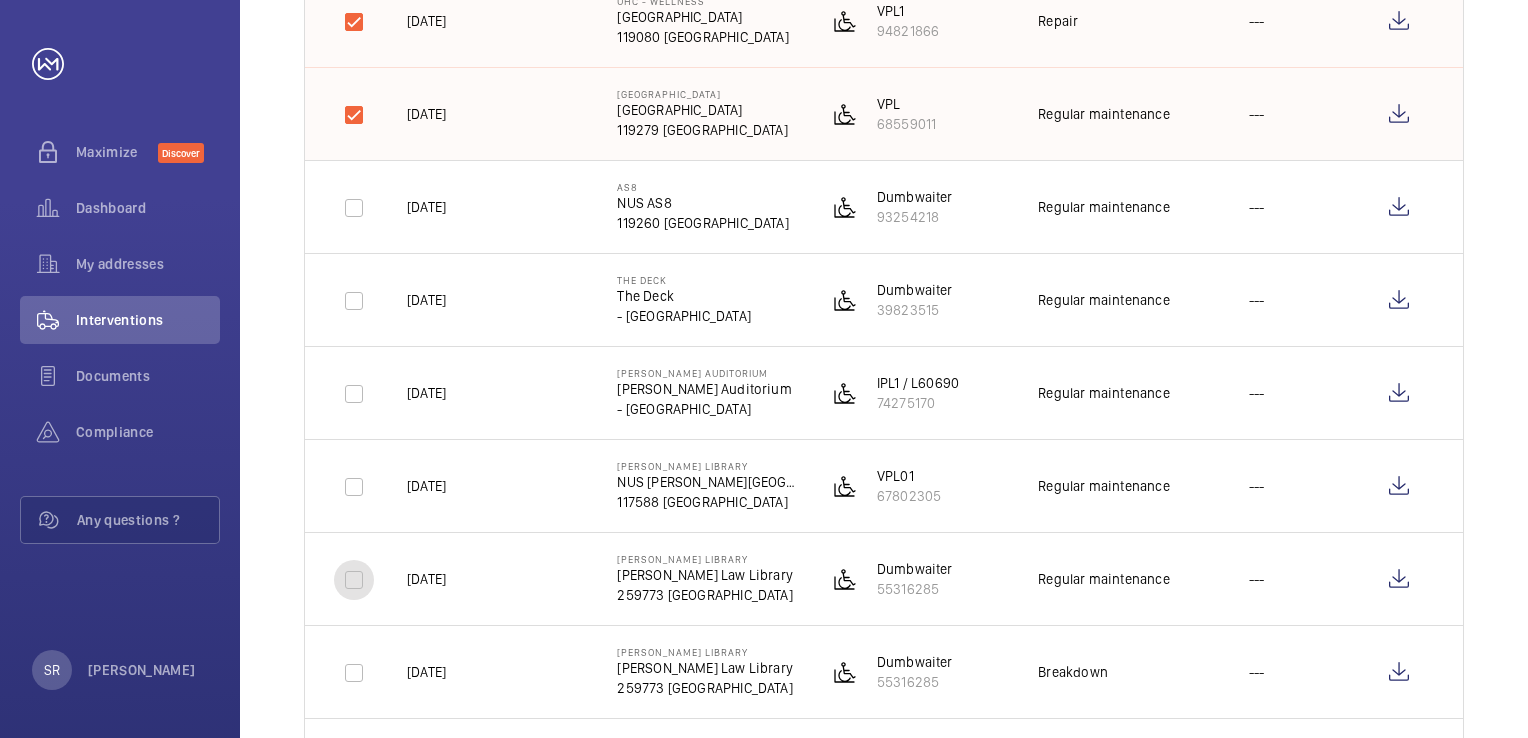 click at bounding box center [354, 580] 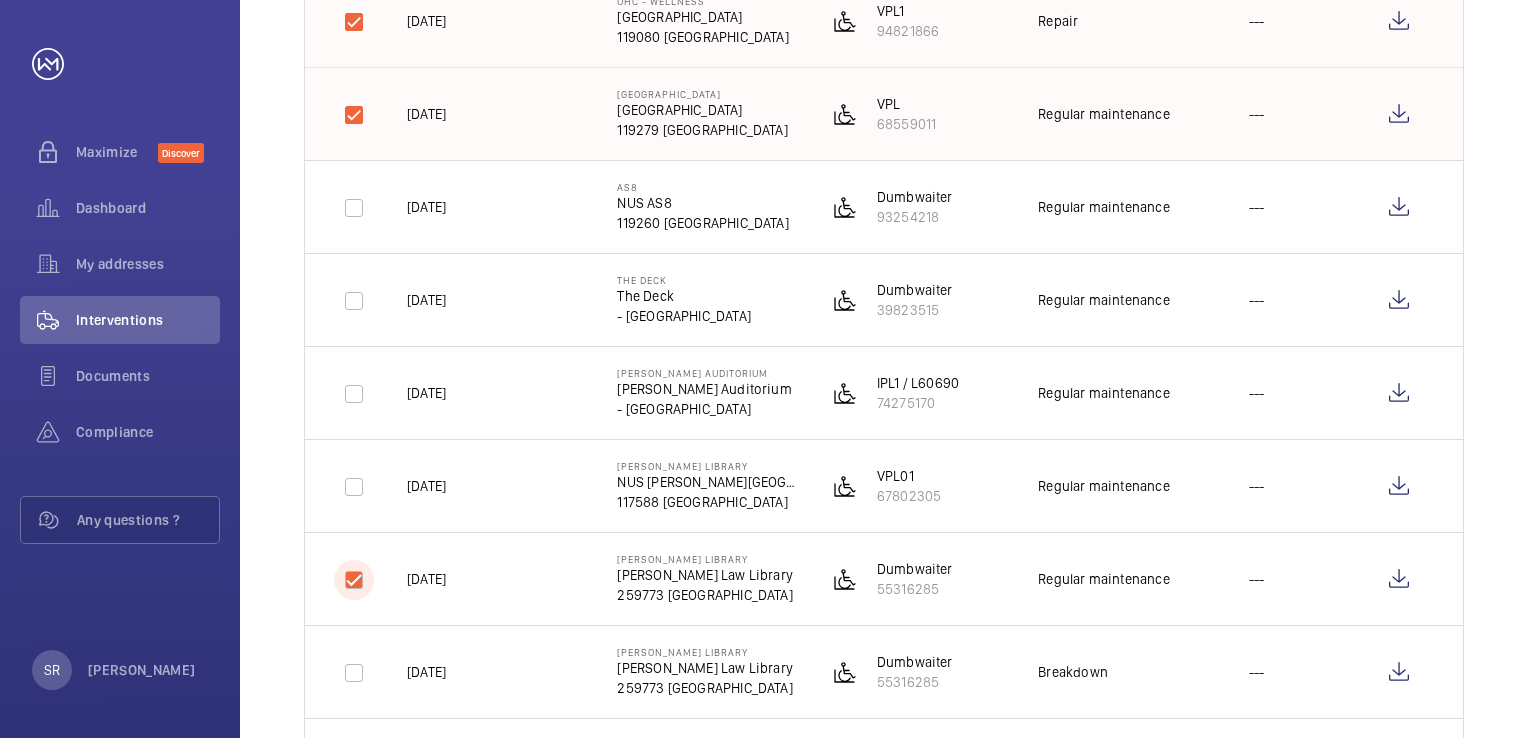 checkbox on "true" 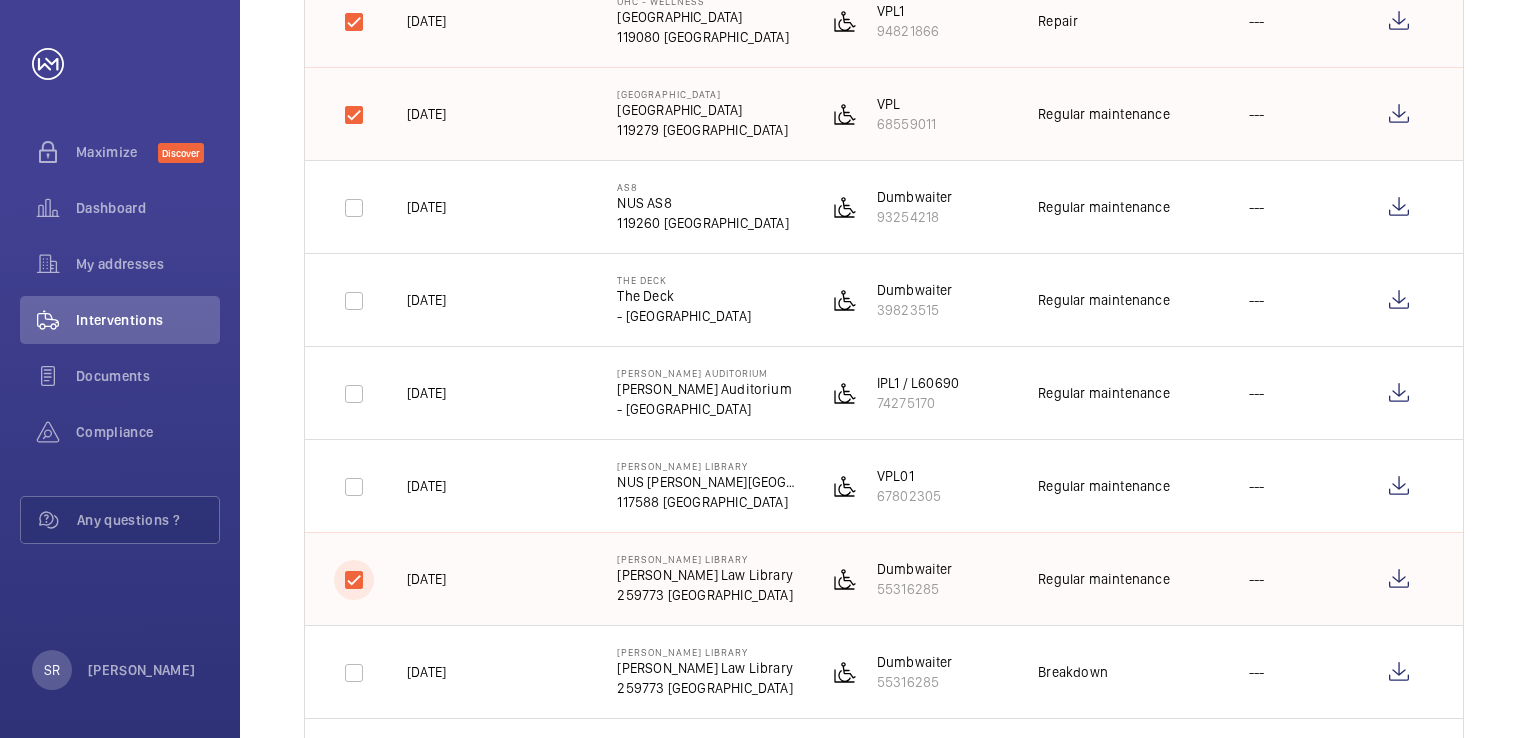 scroll, scrollTop: 2000, scrollLeft: 0, axis: vertical 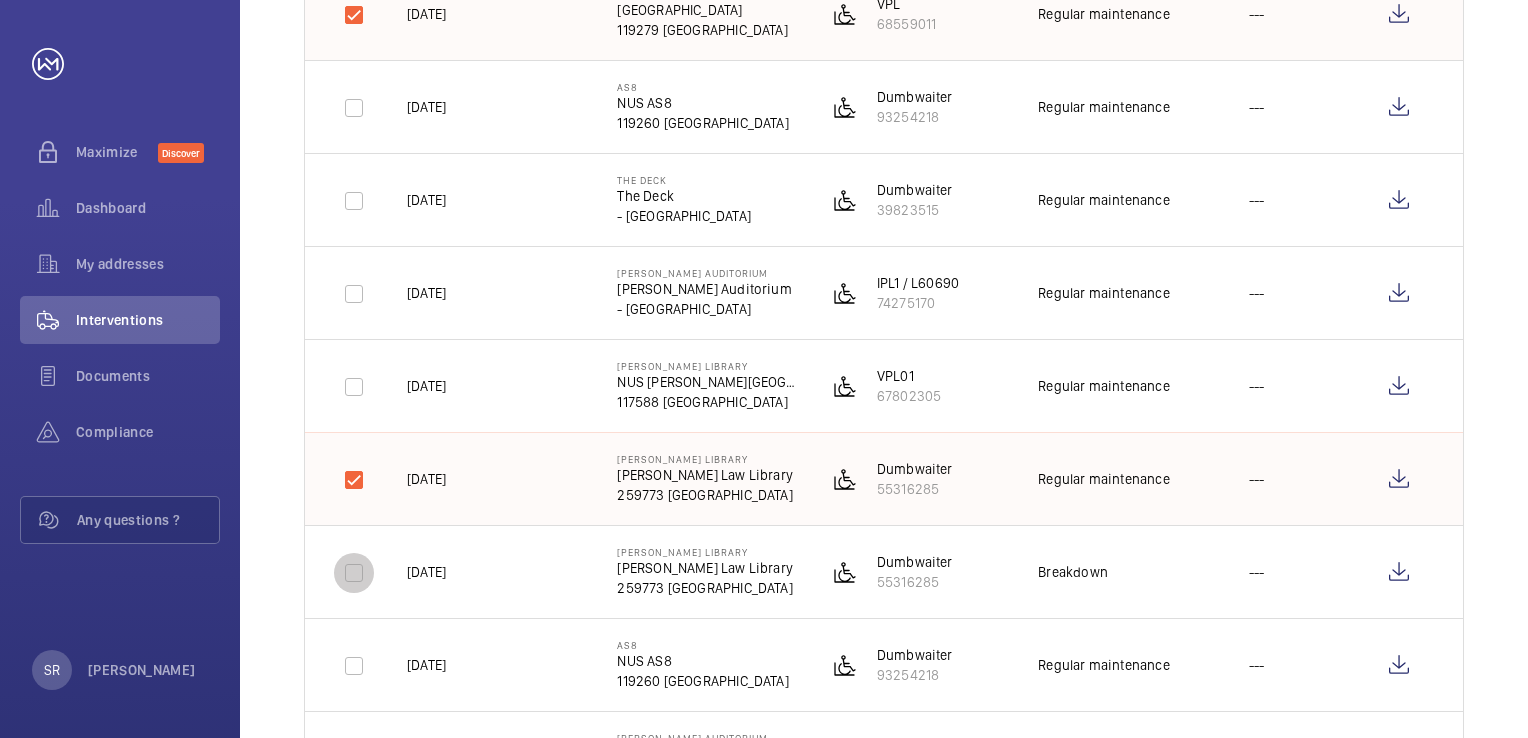 click at bounding box center [354, 573] 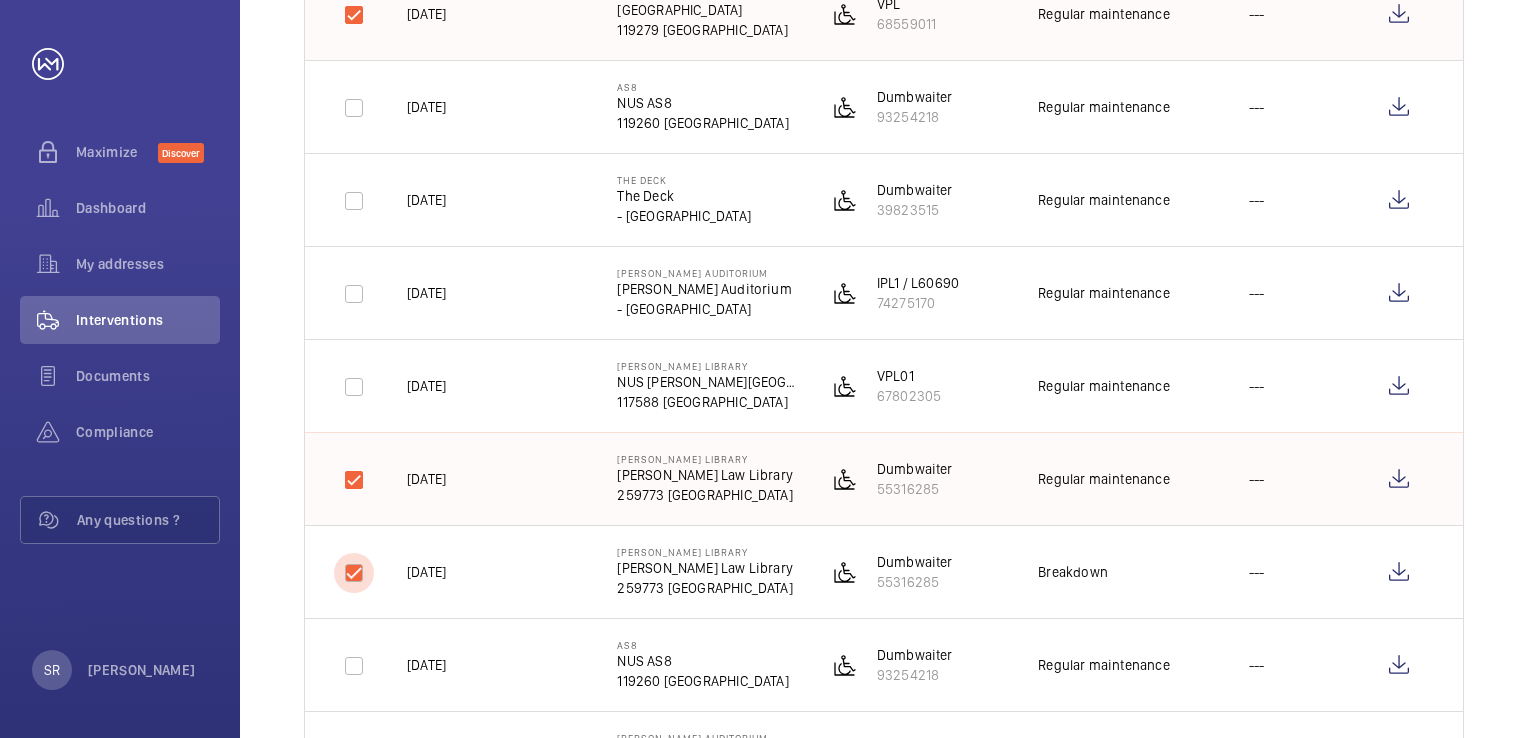 checkbox on "true" 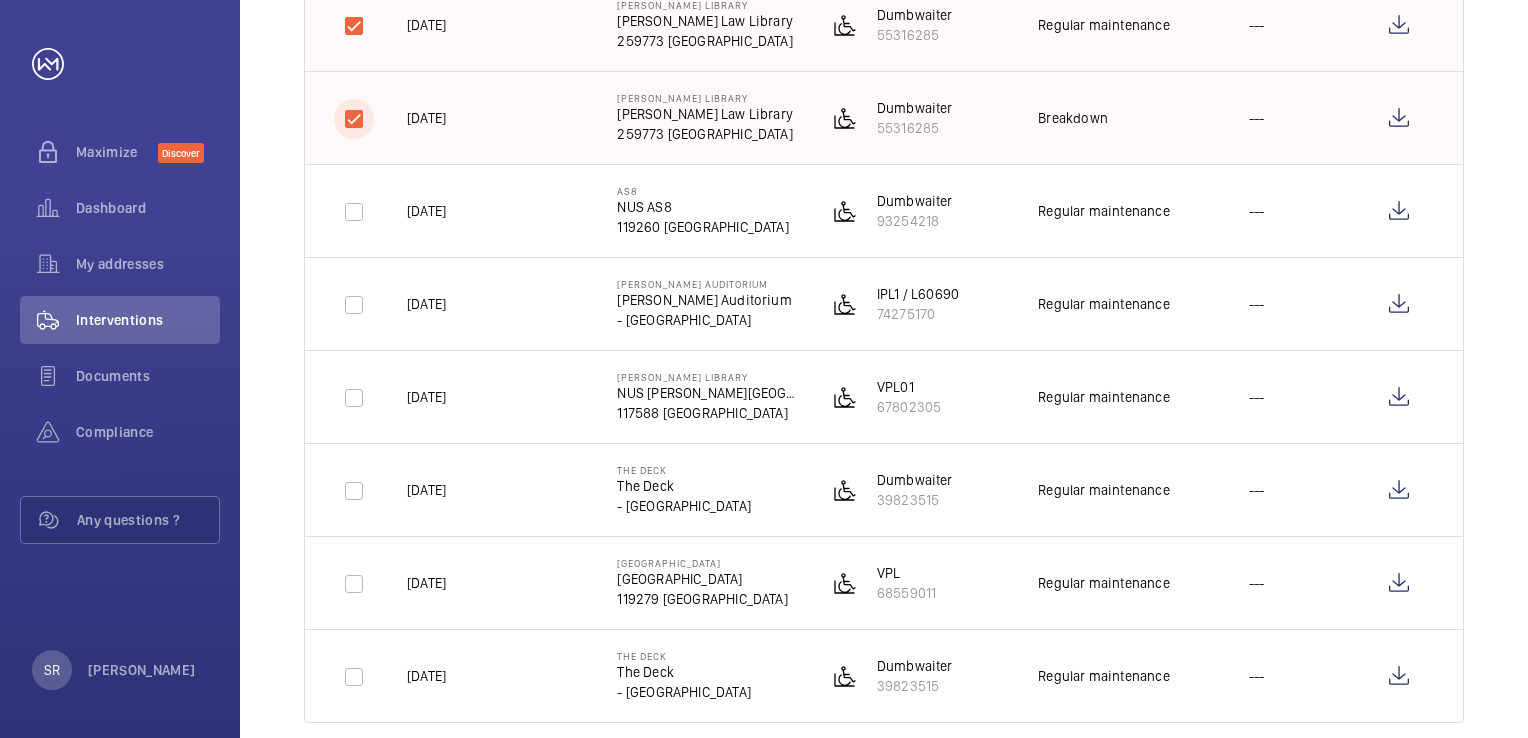 scroll, scrollTop: 2480, scrollLeft: 0, axis: vertical 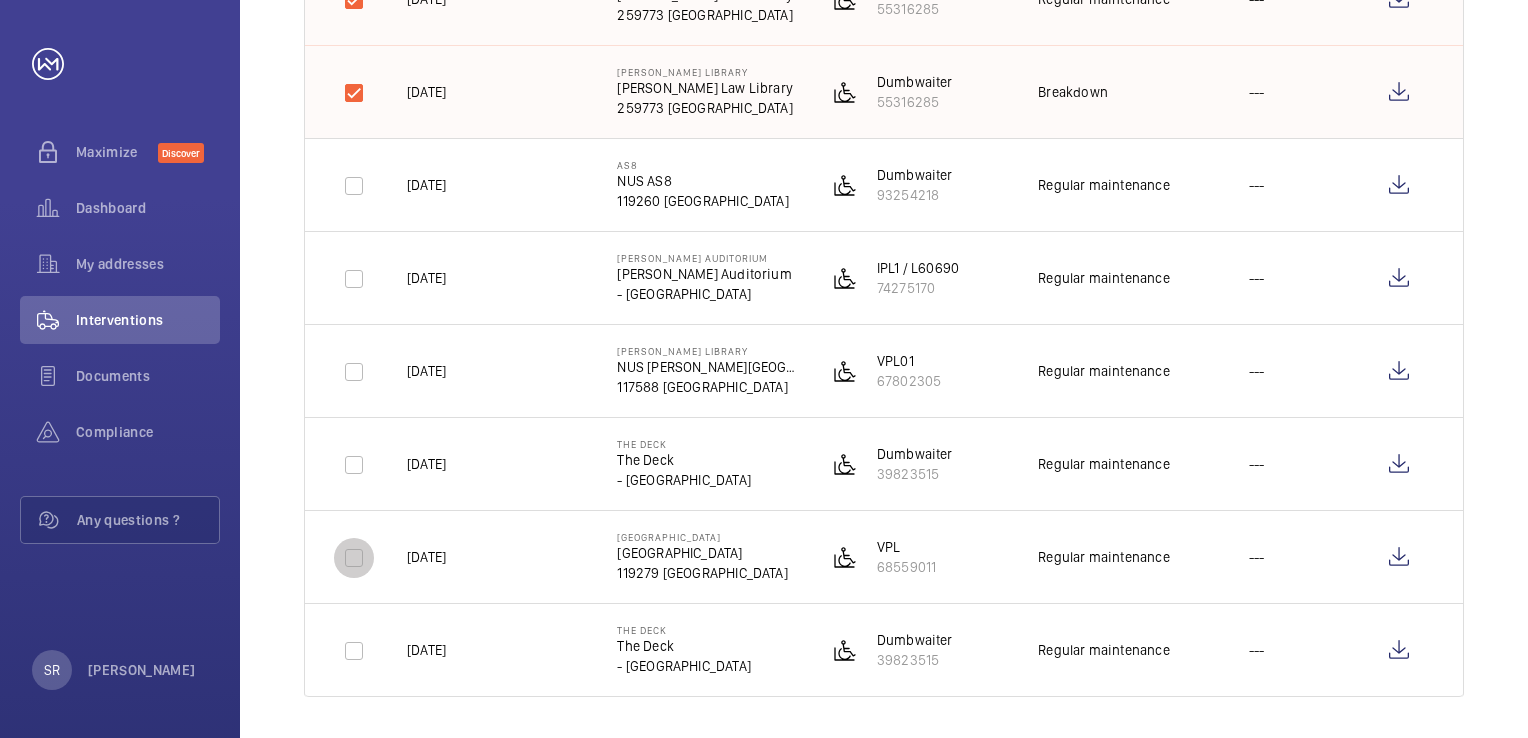 click at bounding box center (354, 558) 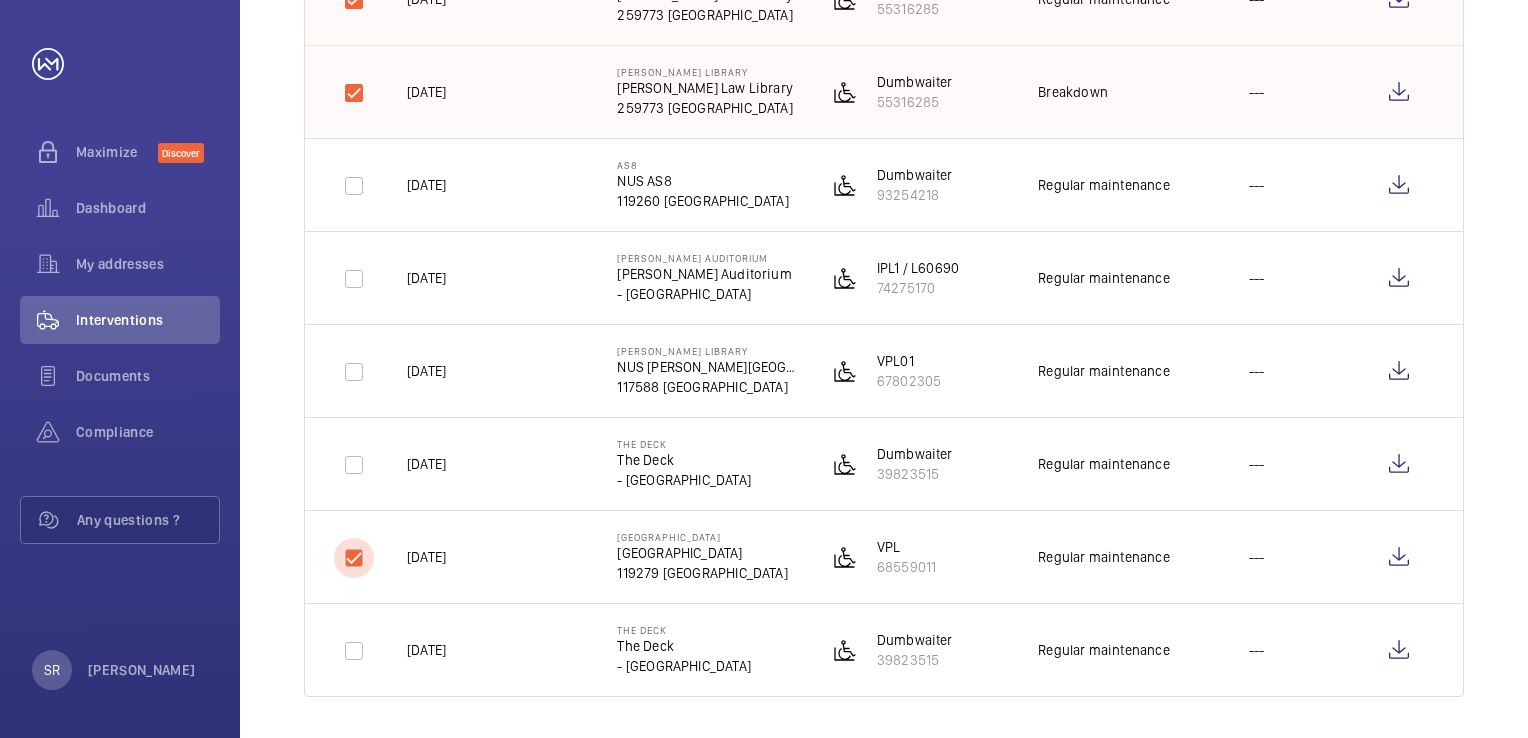 checkbox on "true" 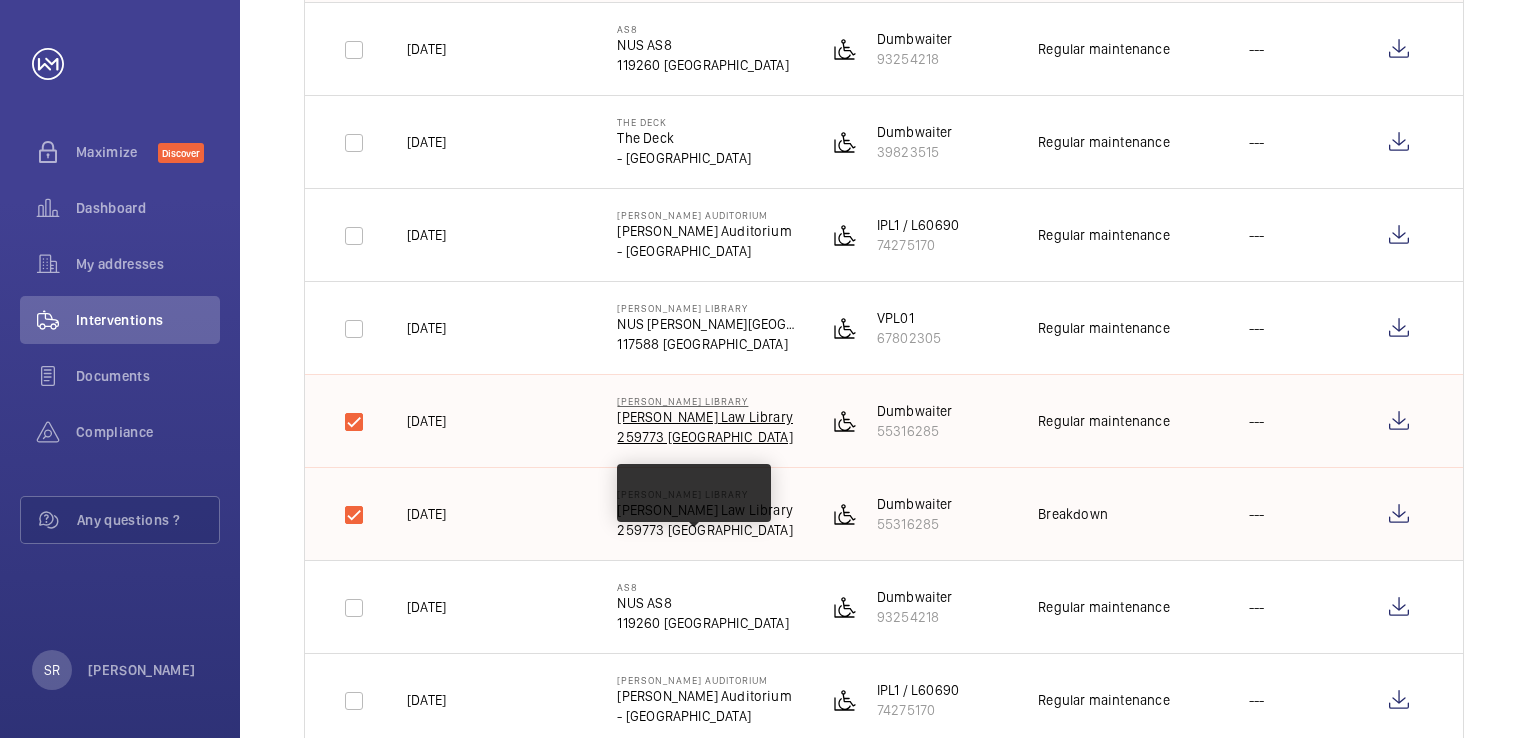 scroll, scrollTop: 1980, scrollLeft: 0, axis: vertical 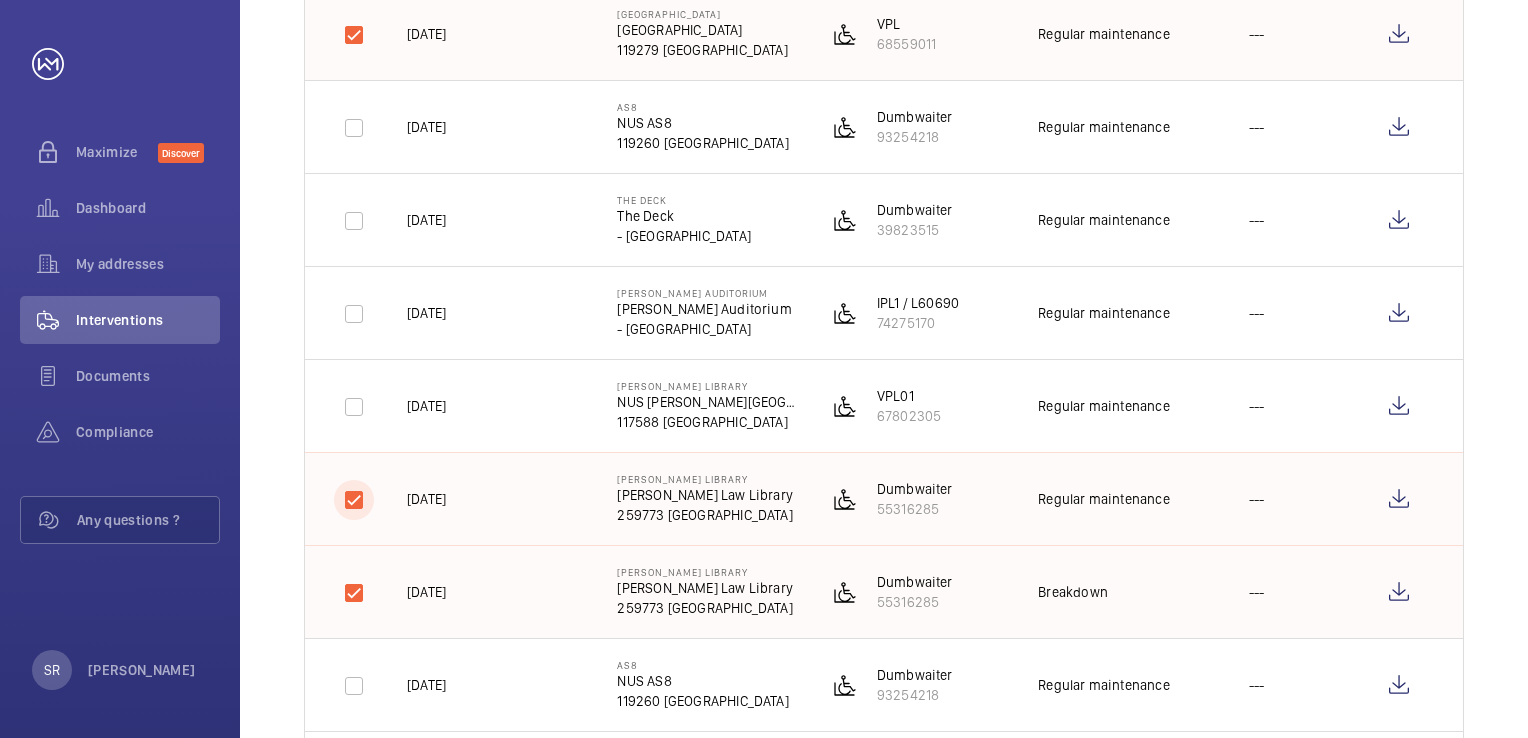 click at bounding box center (354, 500) 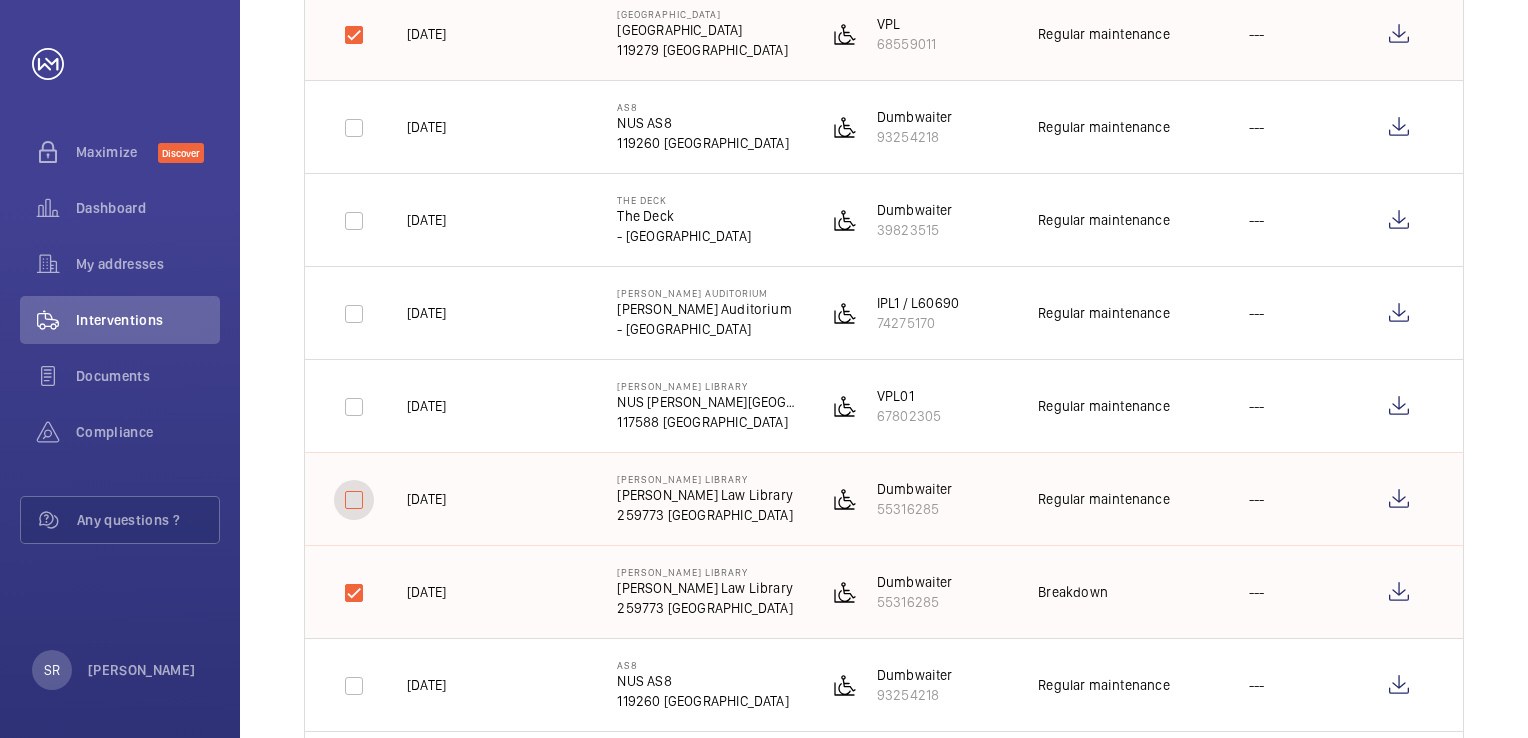 checkbox on "false" 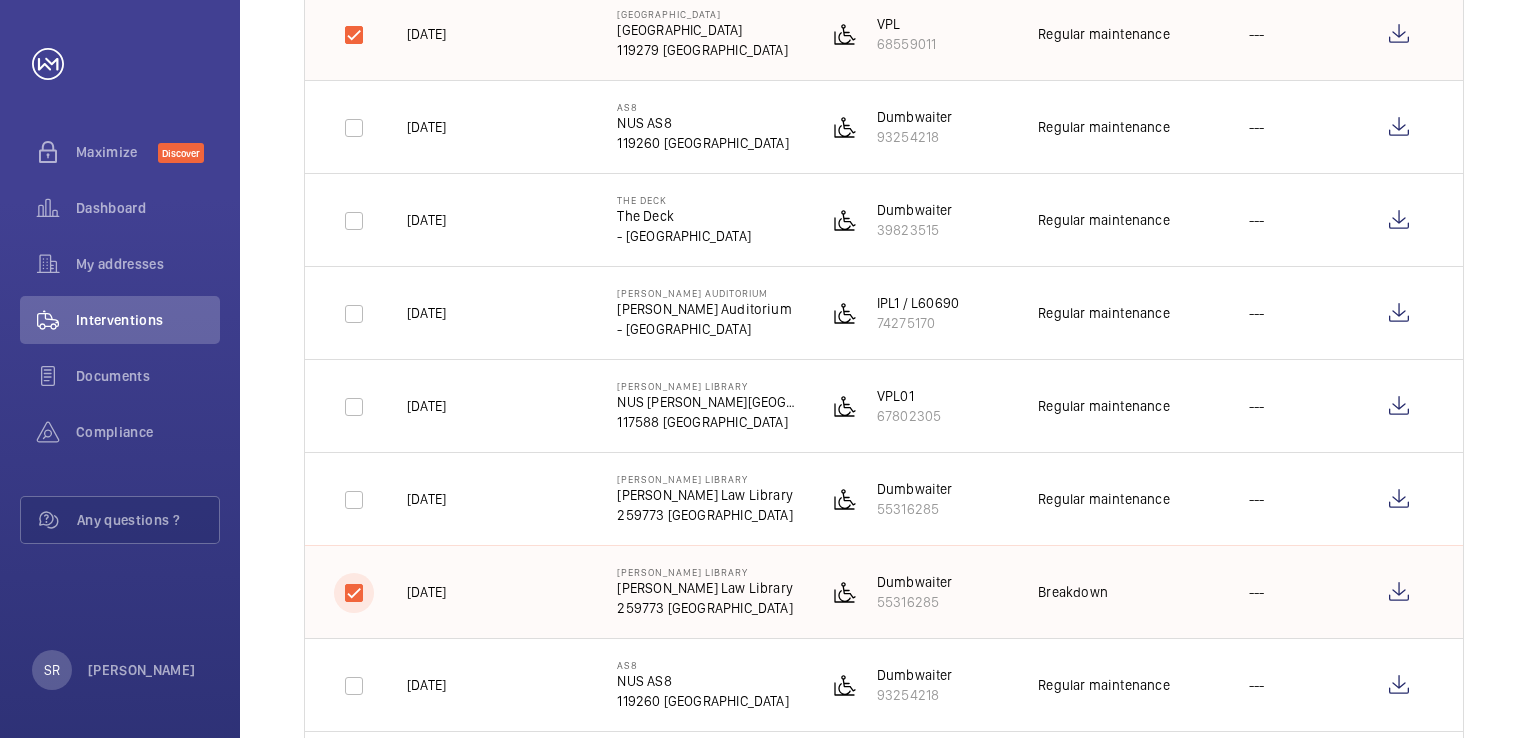 click at bounding box center [354, 593] 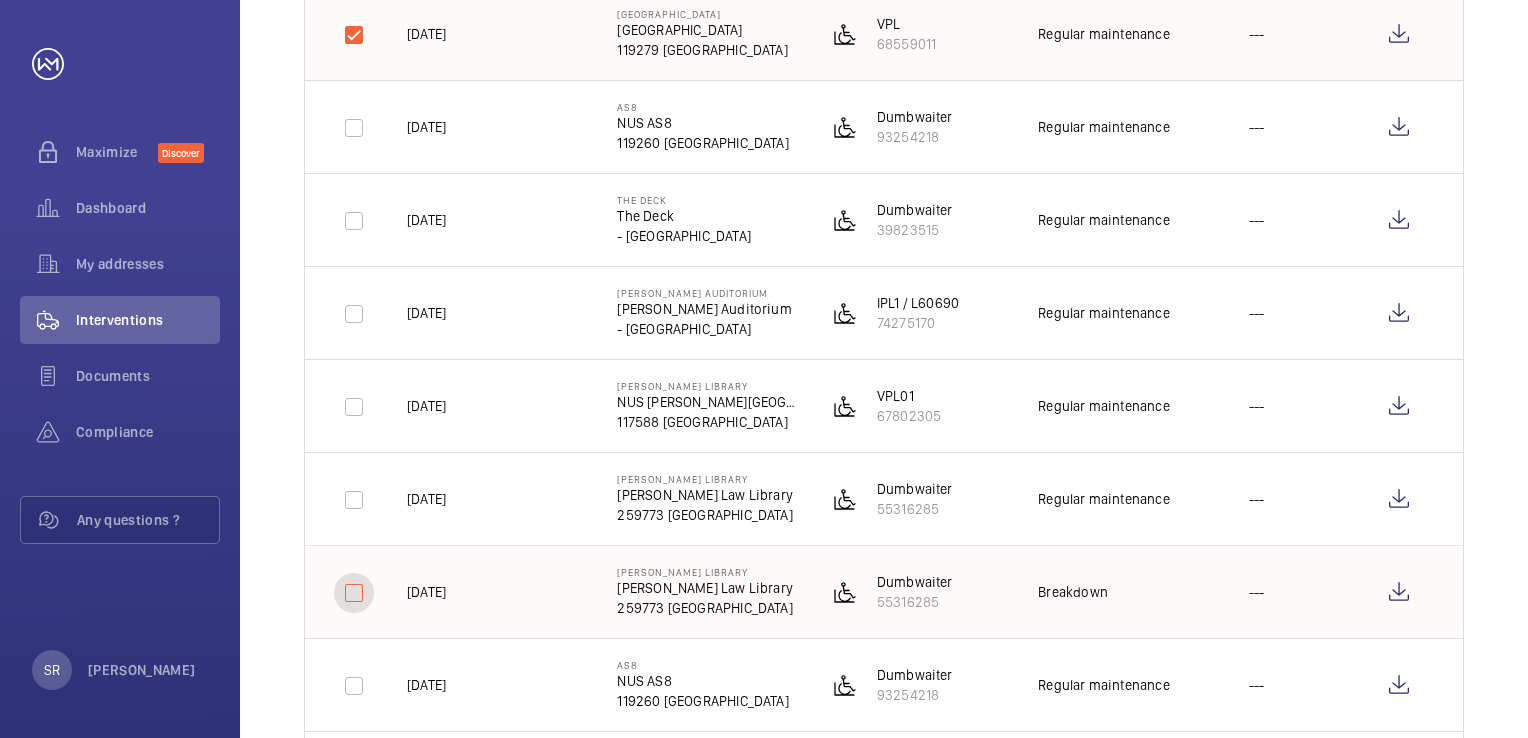 checkbox on "false" 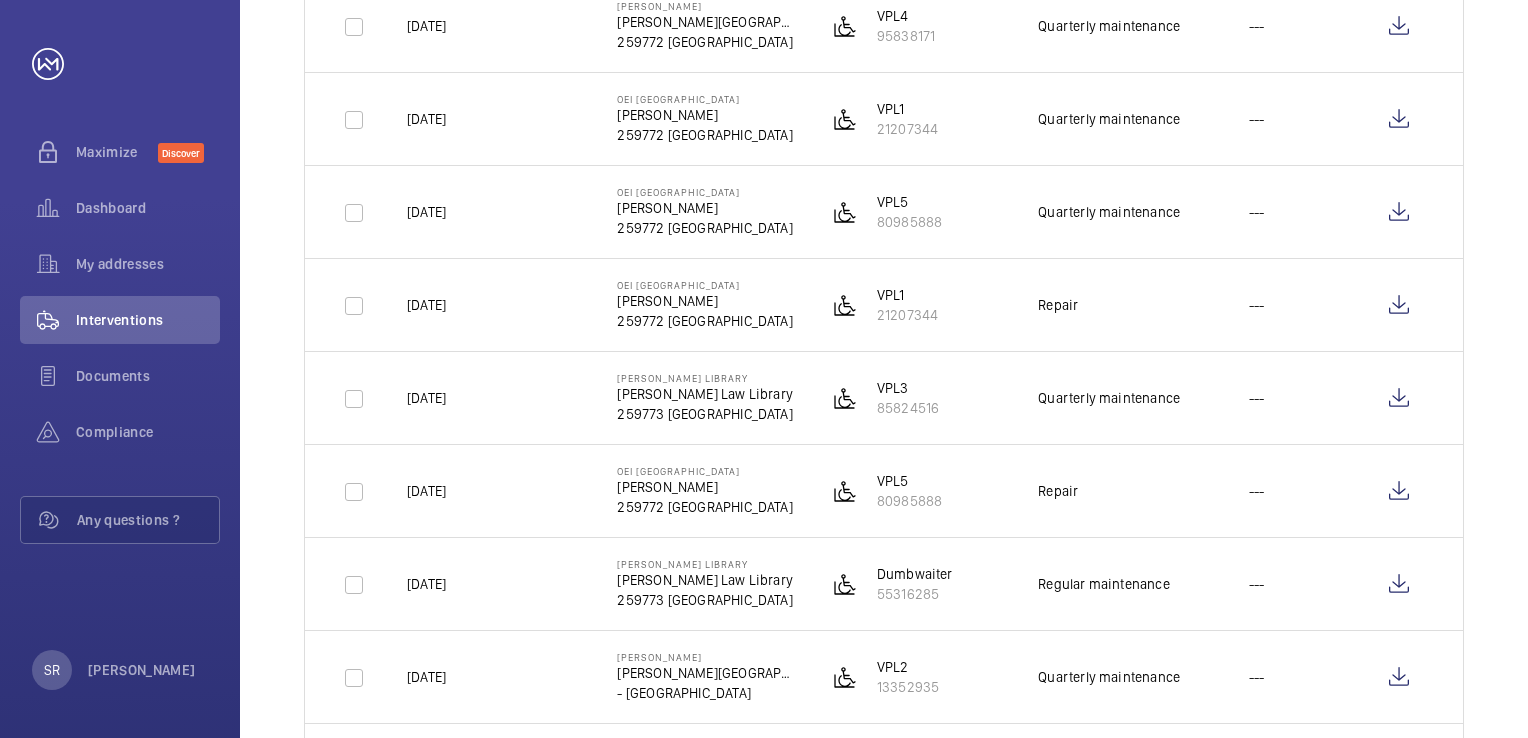 scroll, scrollTop: 0, scrollLeft: 0, axis: both 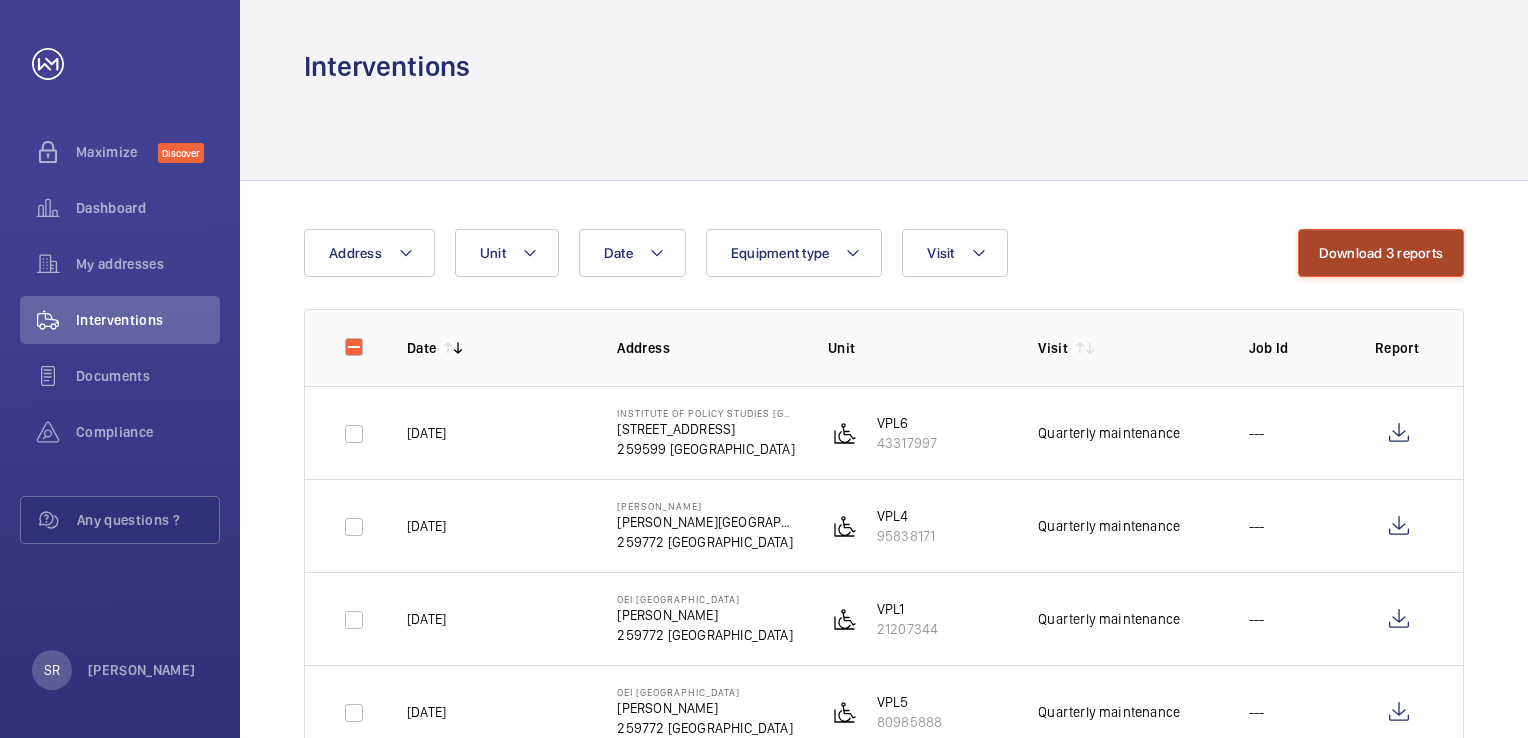 click on "Download 3 reports" 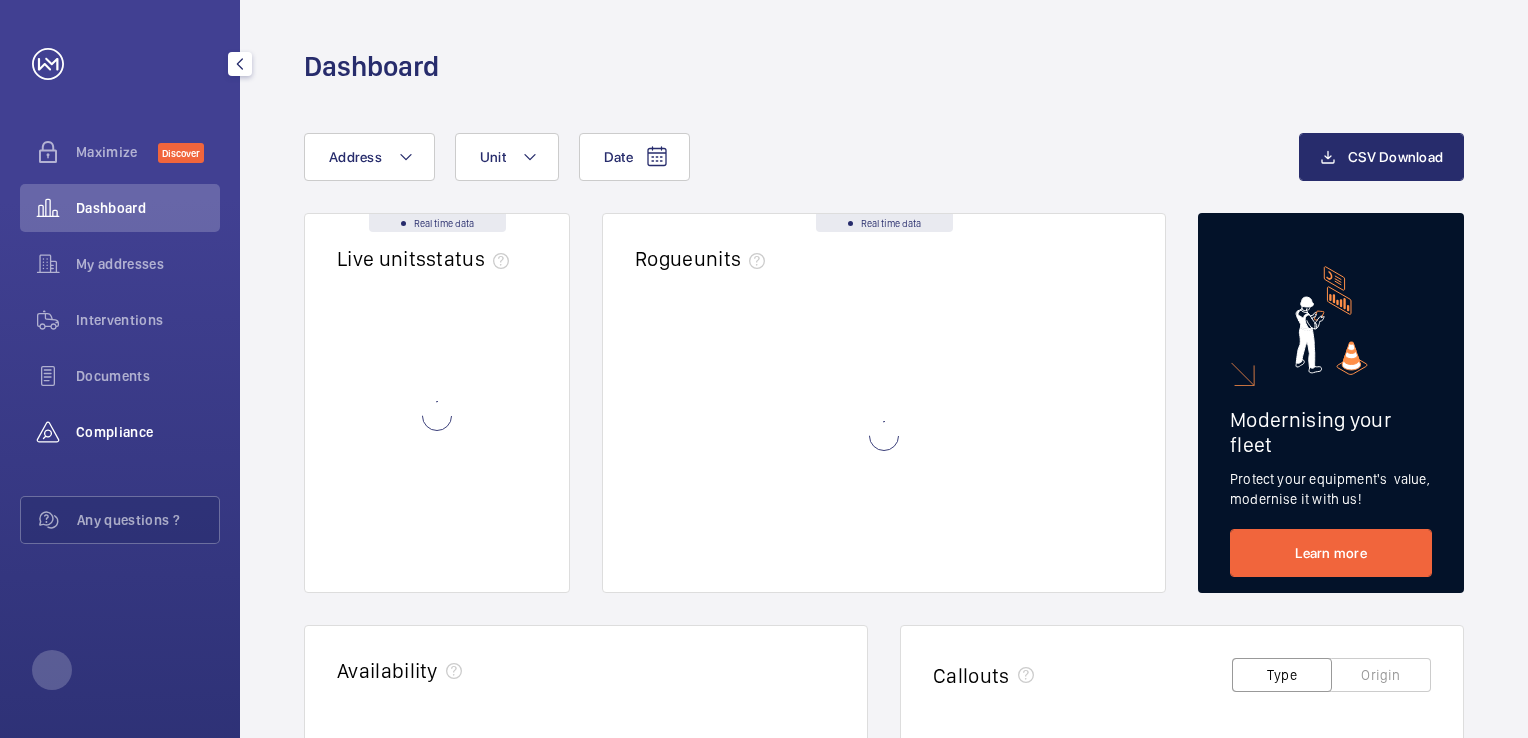 scroll, scrollTop: 0, scrollLeft: 0, axis: both 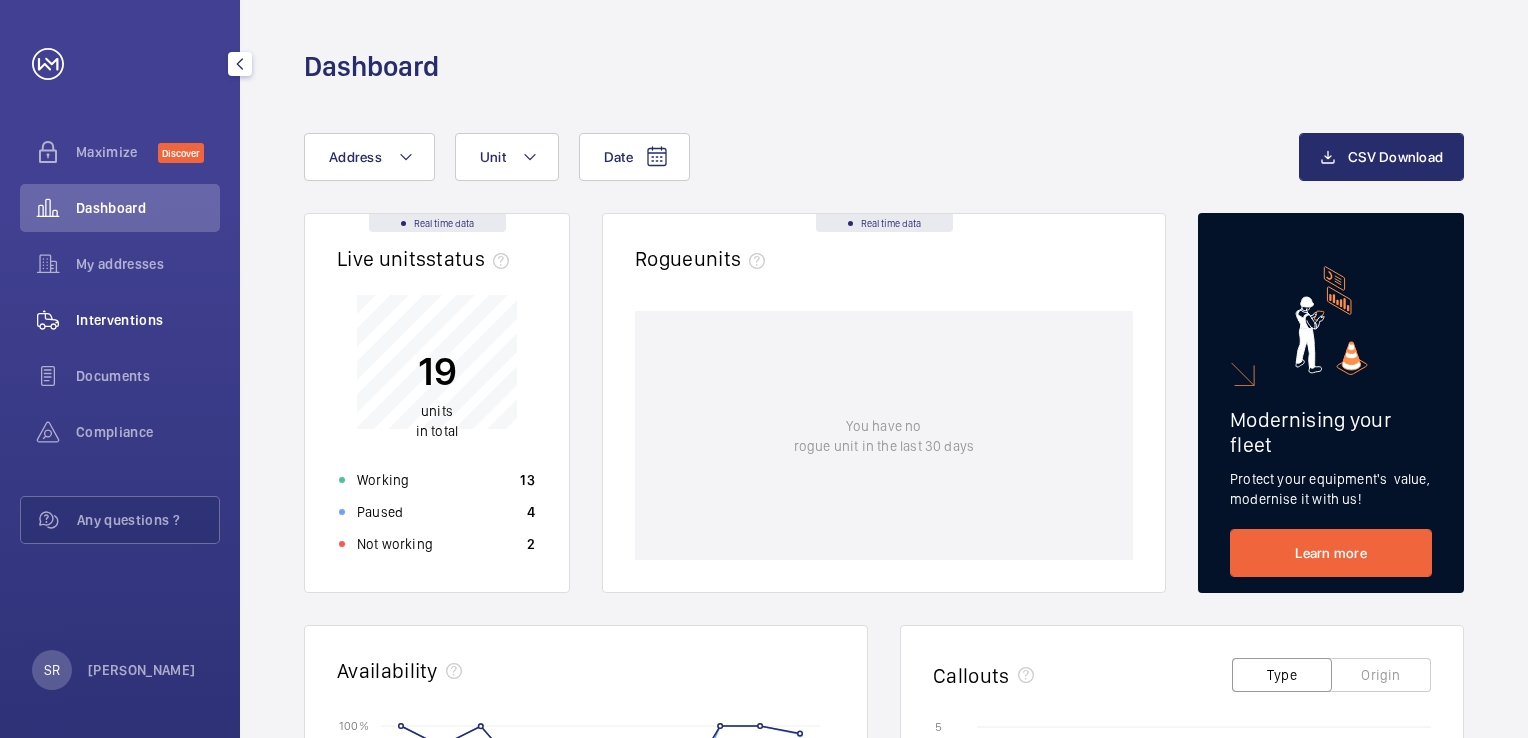 click on "Interventions" 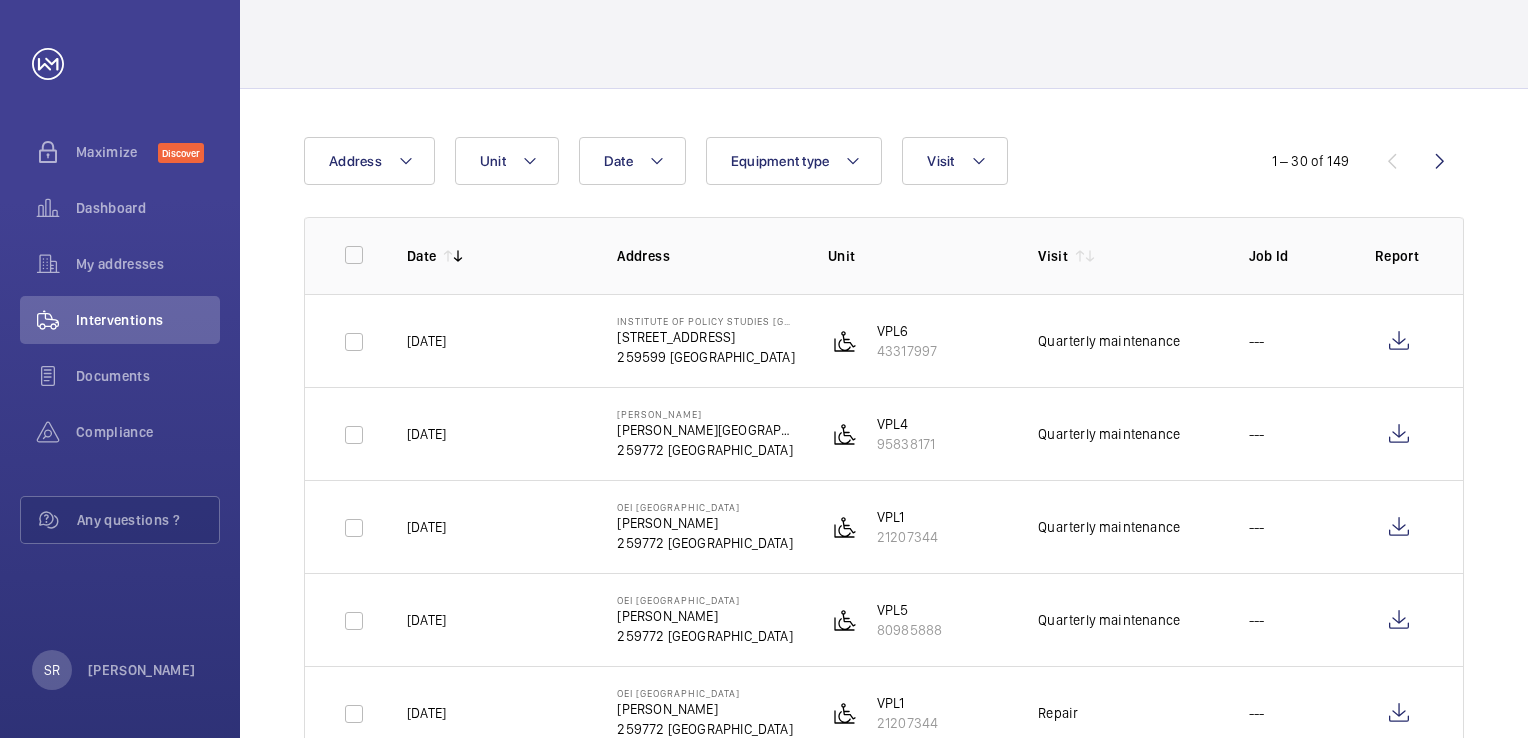 scroll, scrollTop: 0, scrollLeft: 0, axis: both 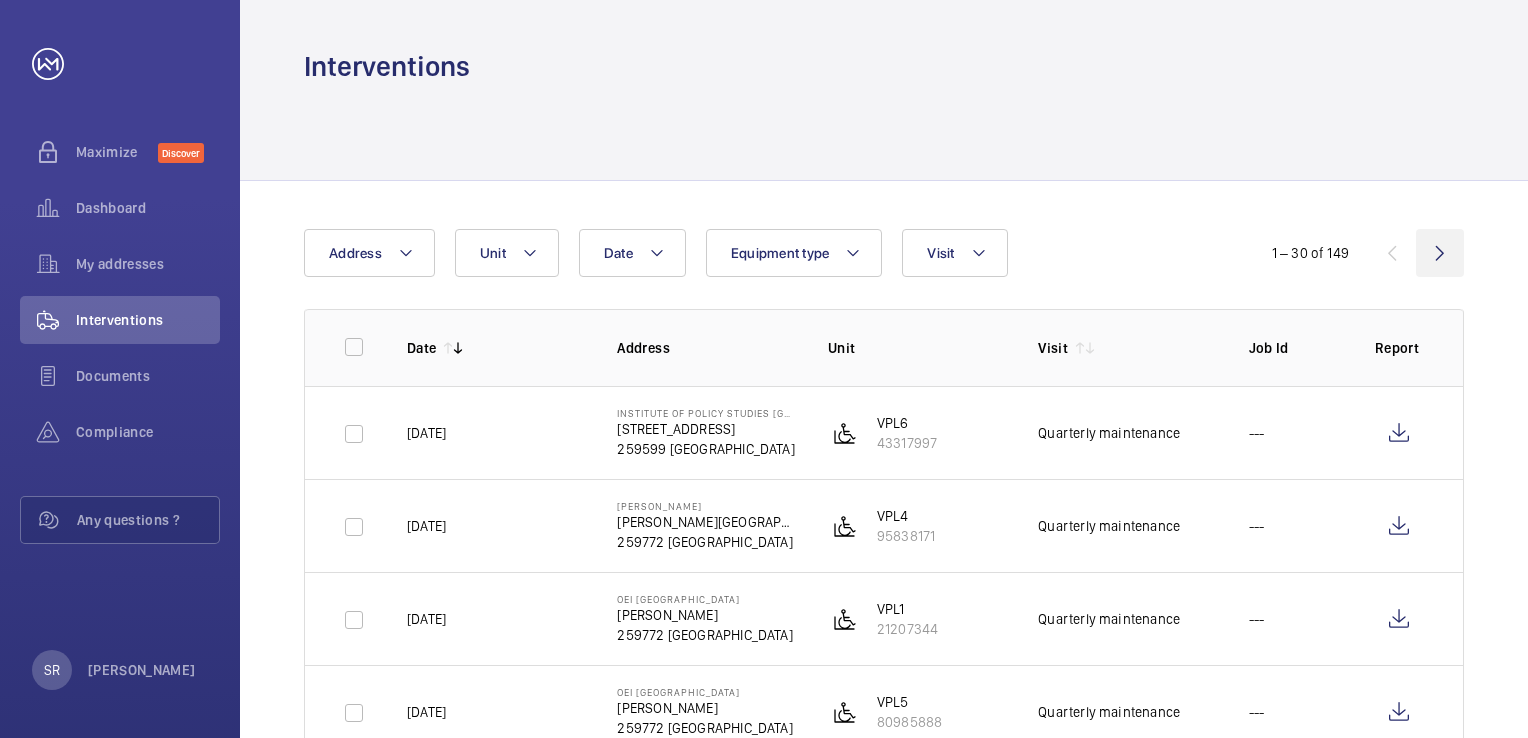 click 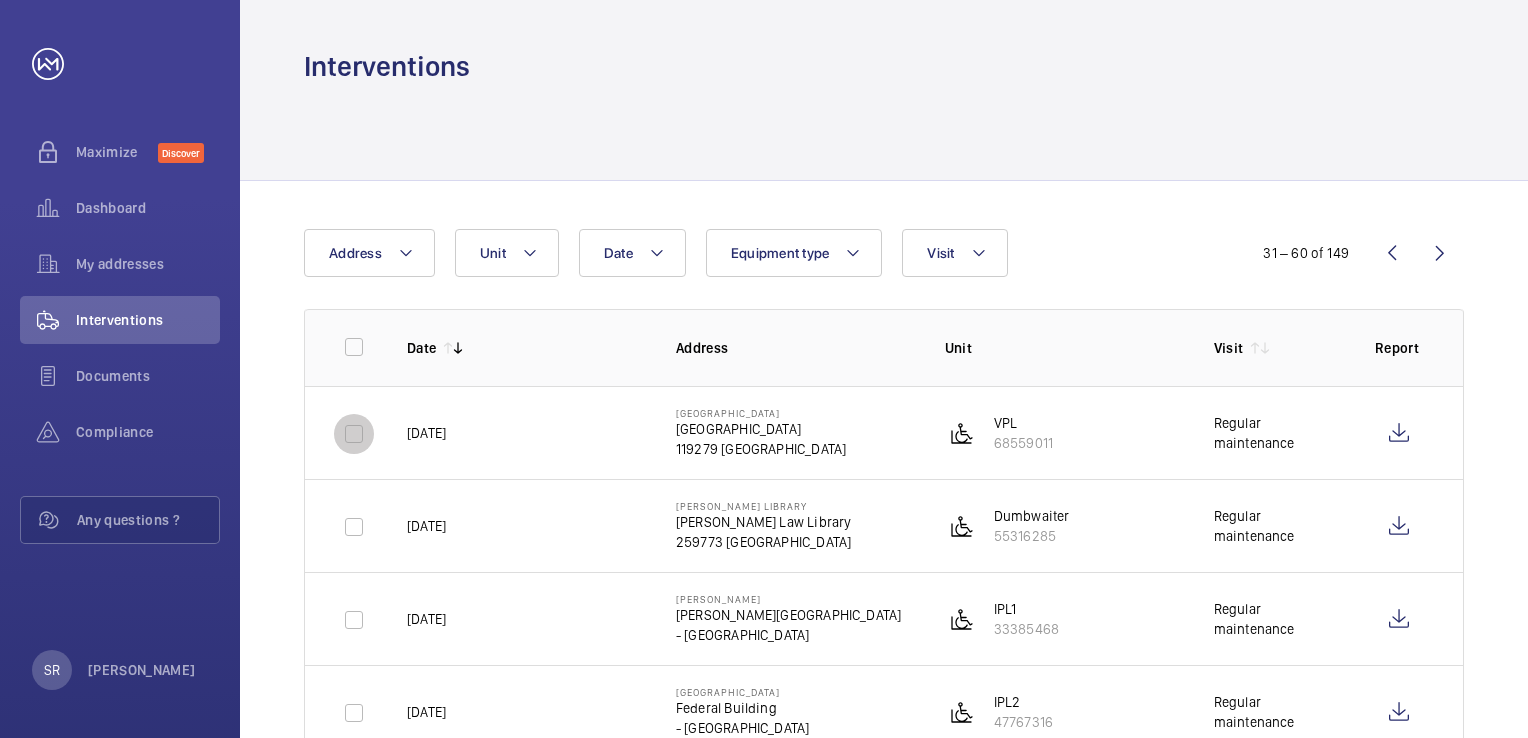 click at bounding box center [354, 434] 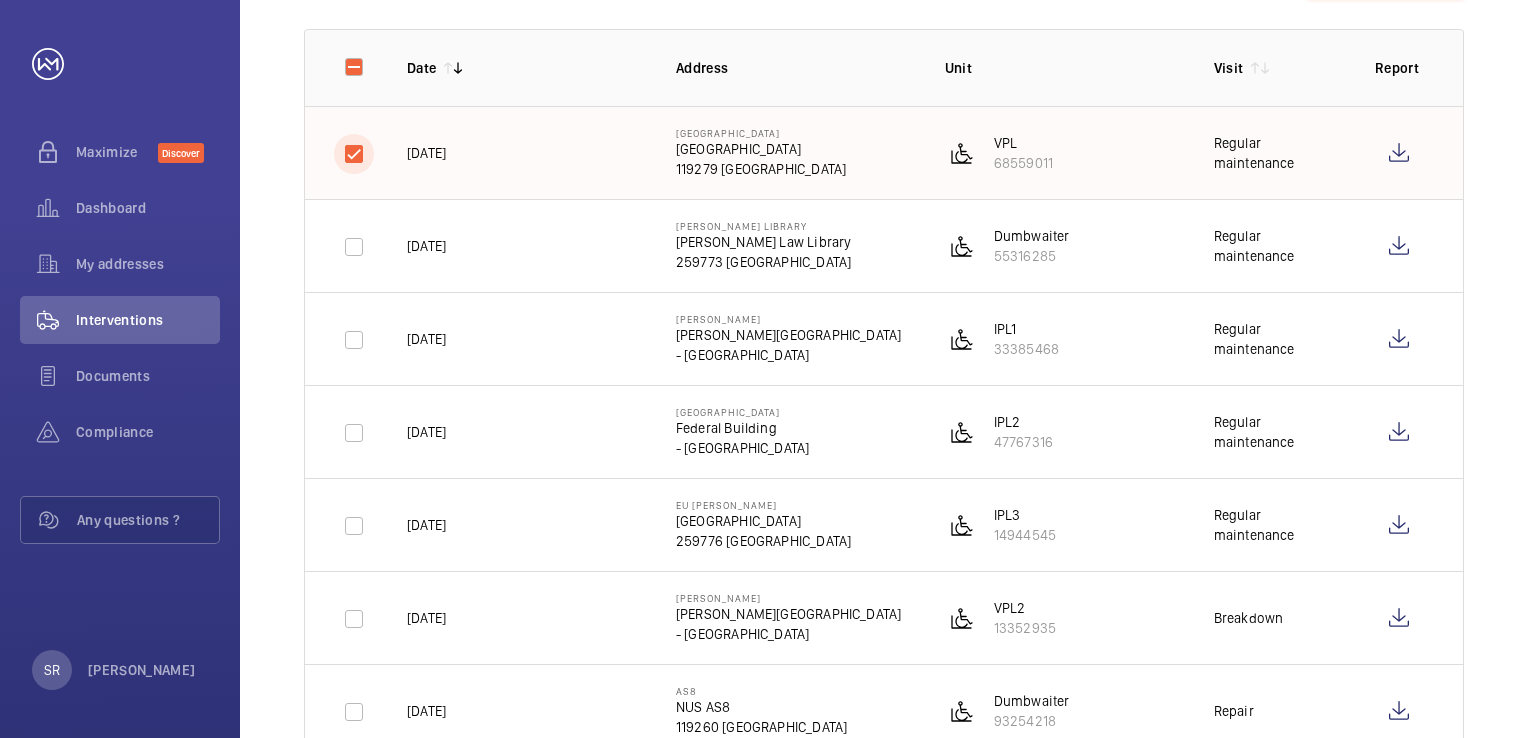 scroll, scrollTop: 80, scrollLeft: 0, axis: vertical 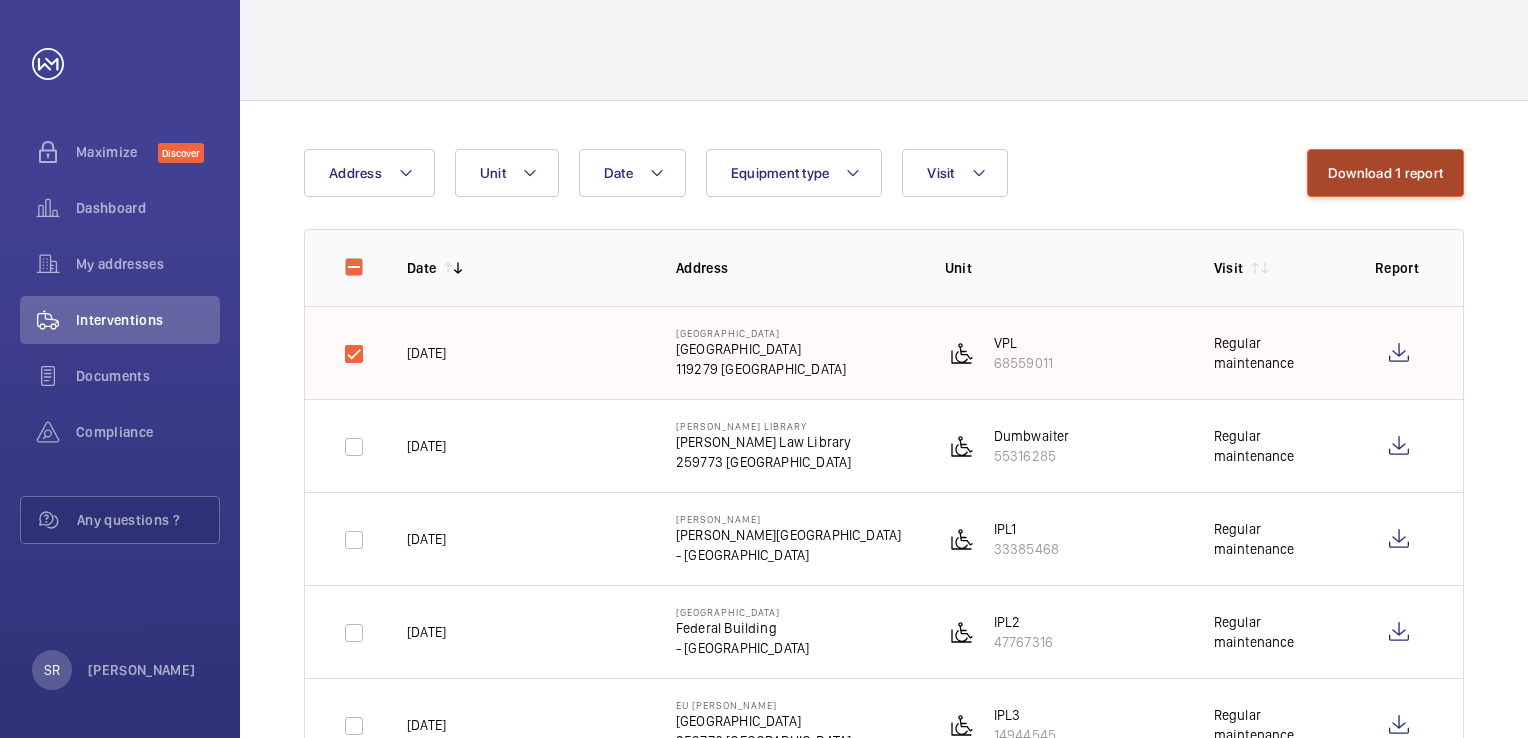 click on "Download 1 report" 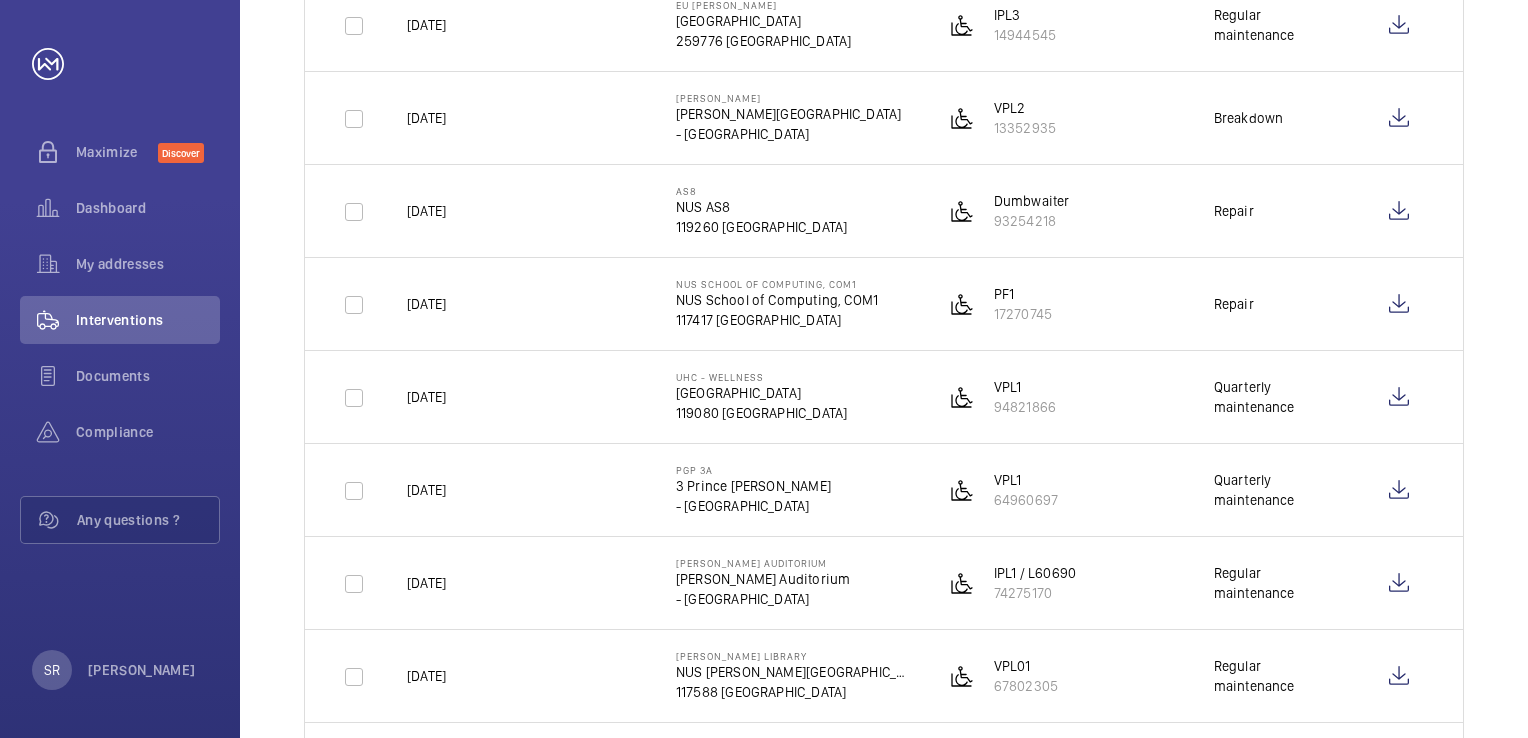 scroll, scrollTop: 180, scrollLeft: 0, axis: vertical 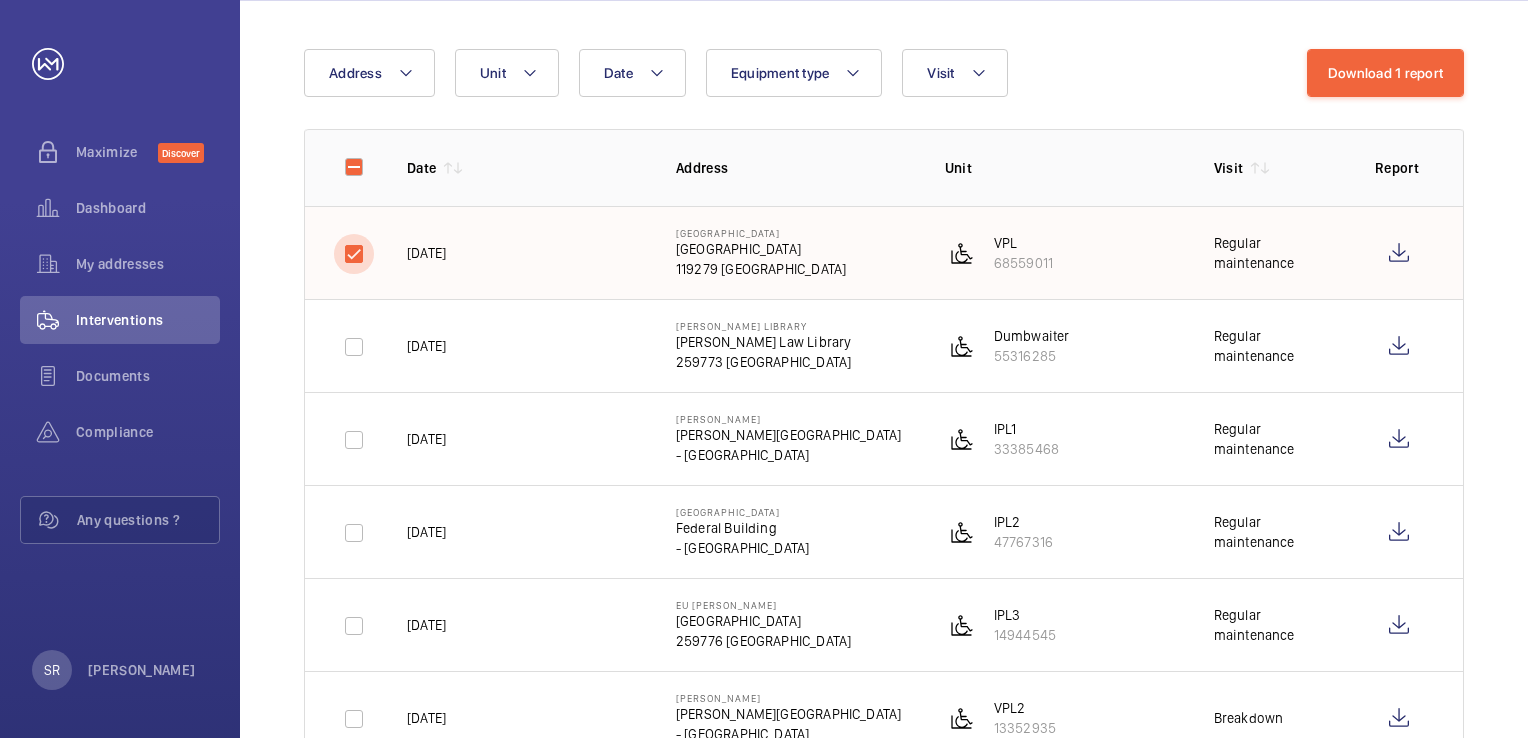 click at bounding box center [354, 254] 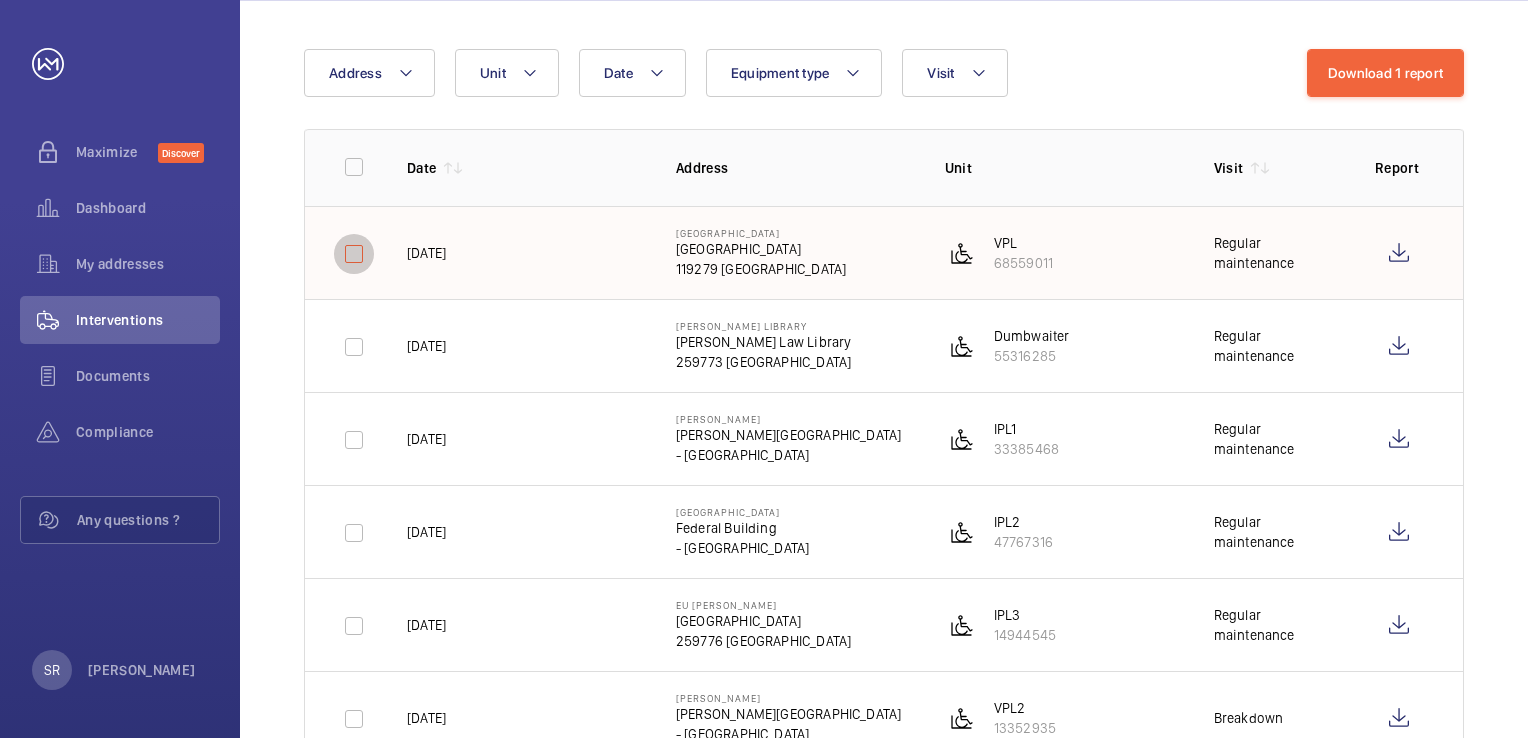 checkbox on "false" 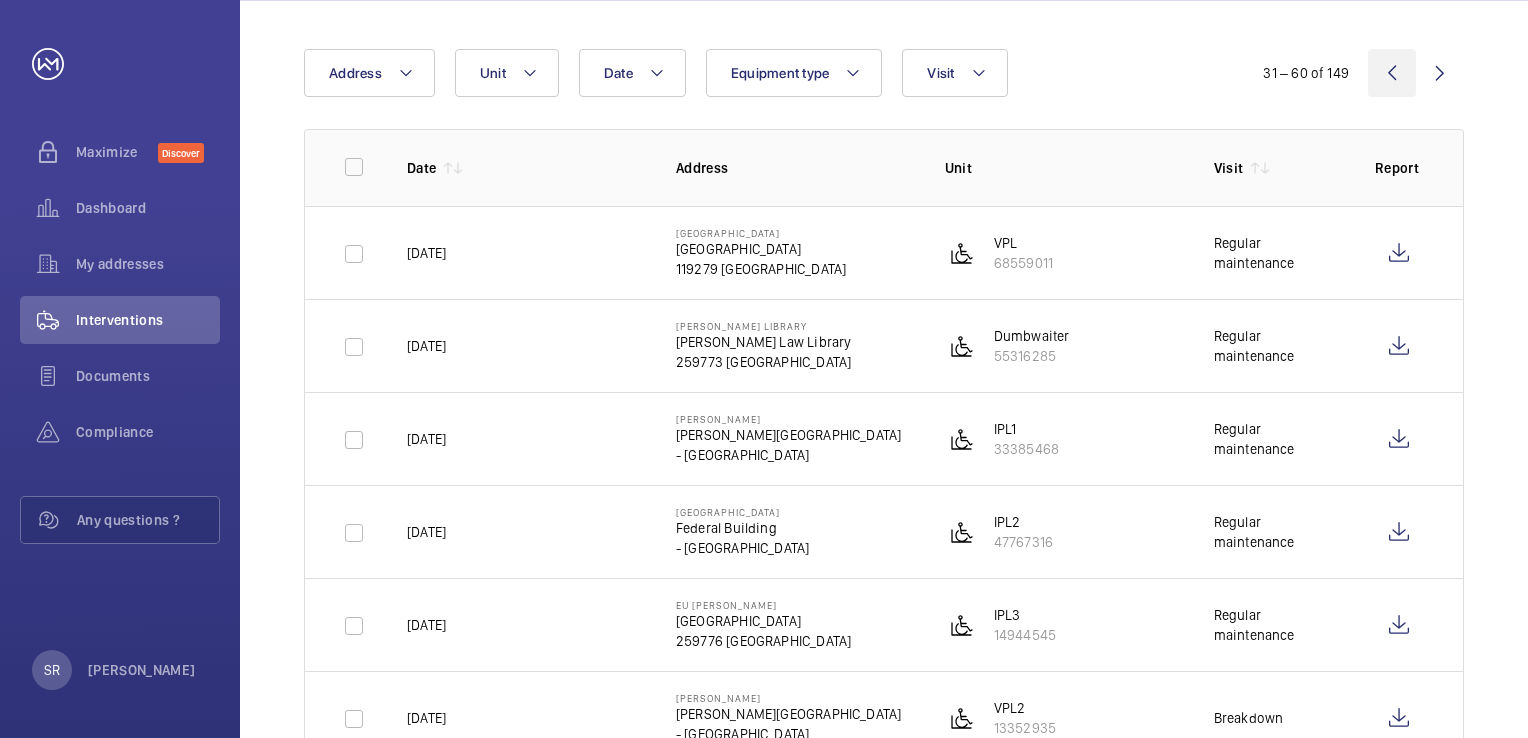 click 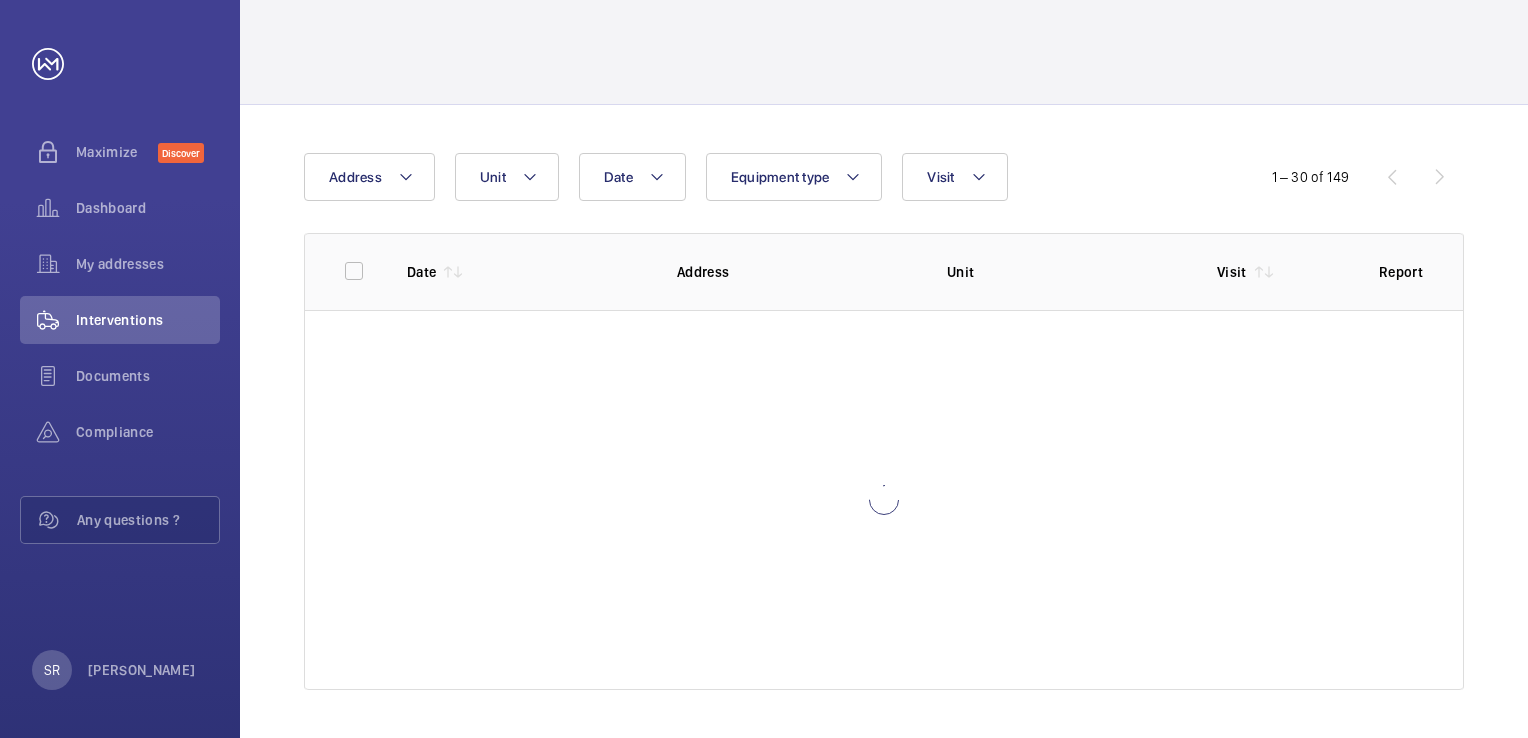 scroll, scrollTop: 75, scrollLeft: 0, axis: vertical 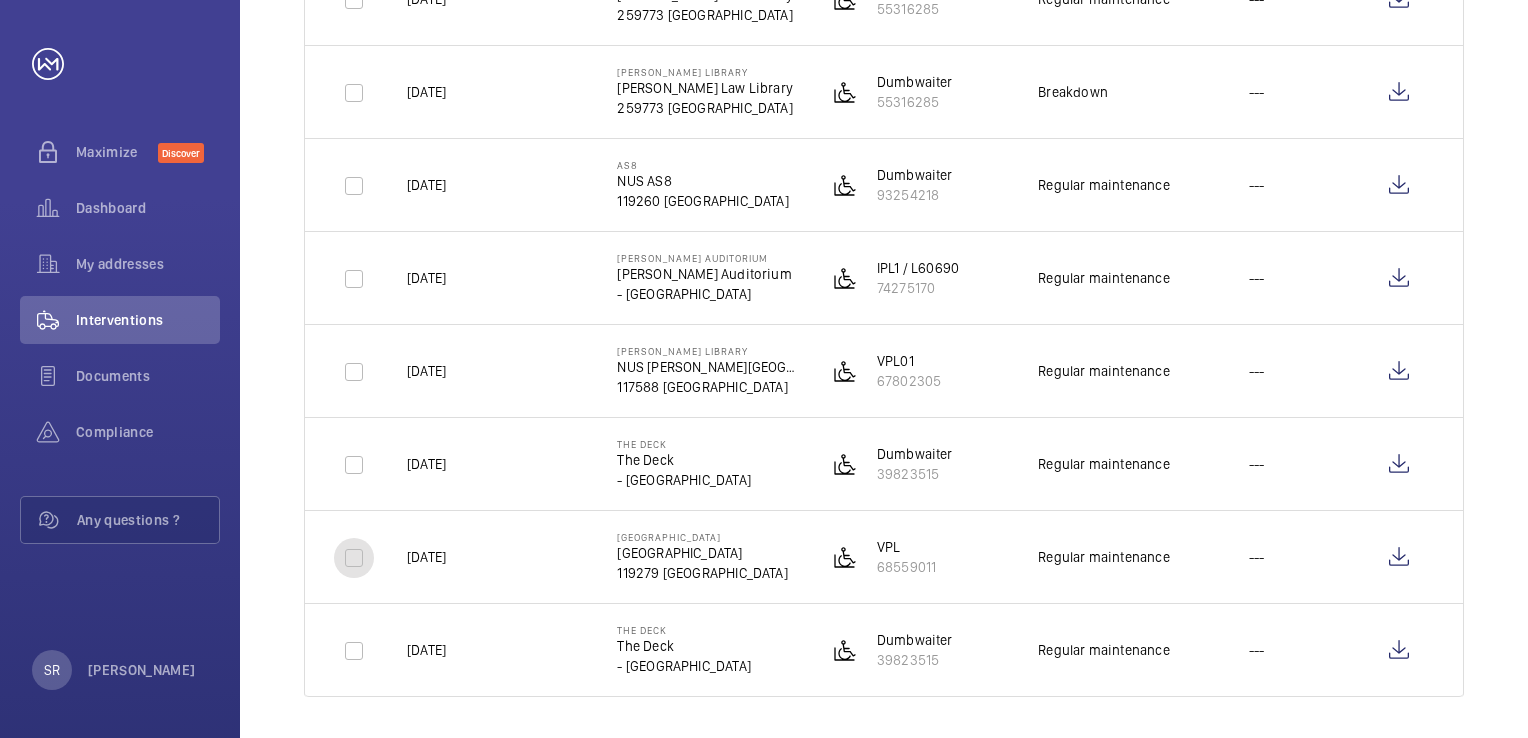 click at bounding box center [354, 558] 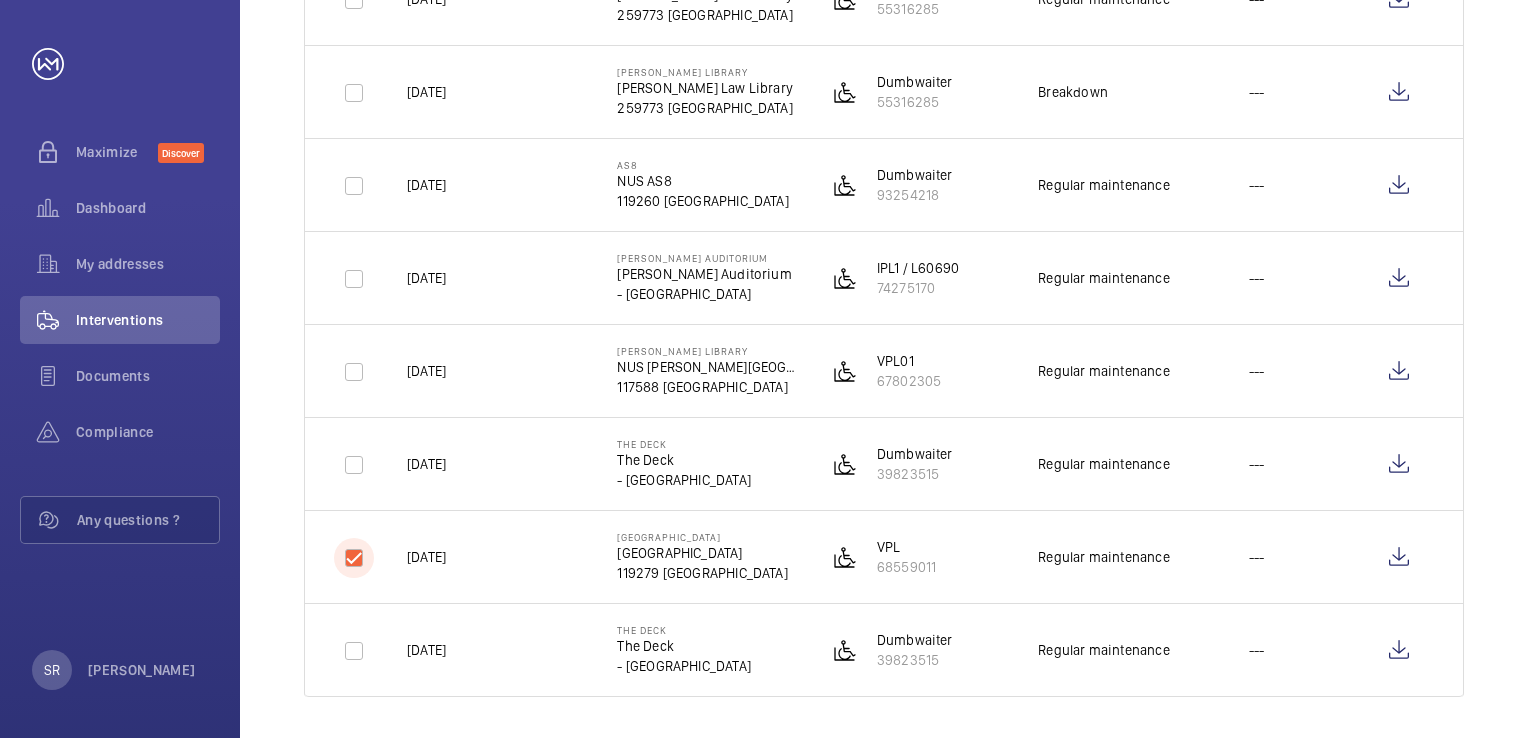 checkbox on "true" 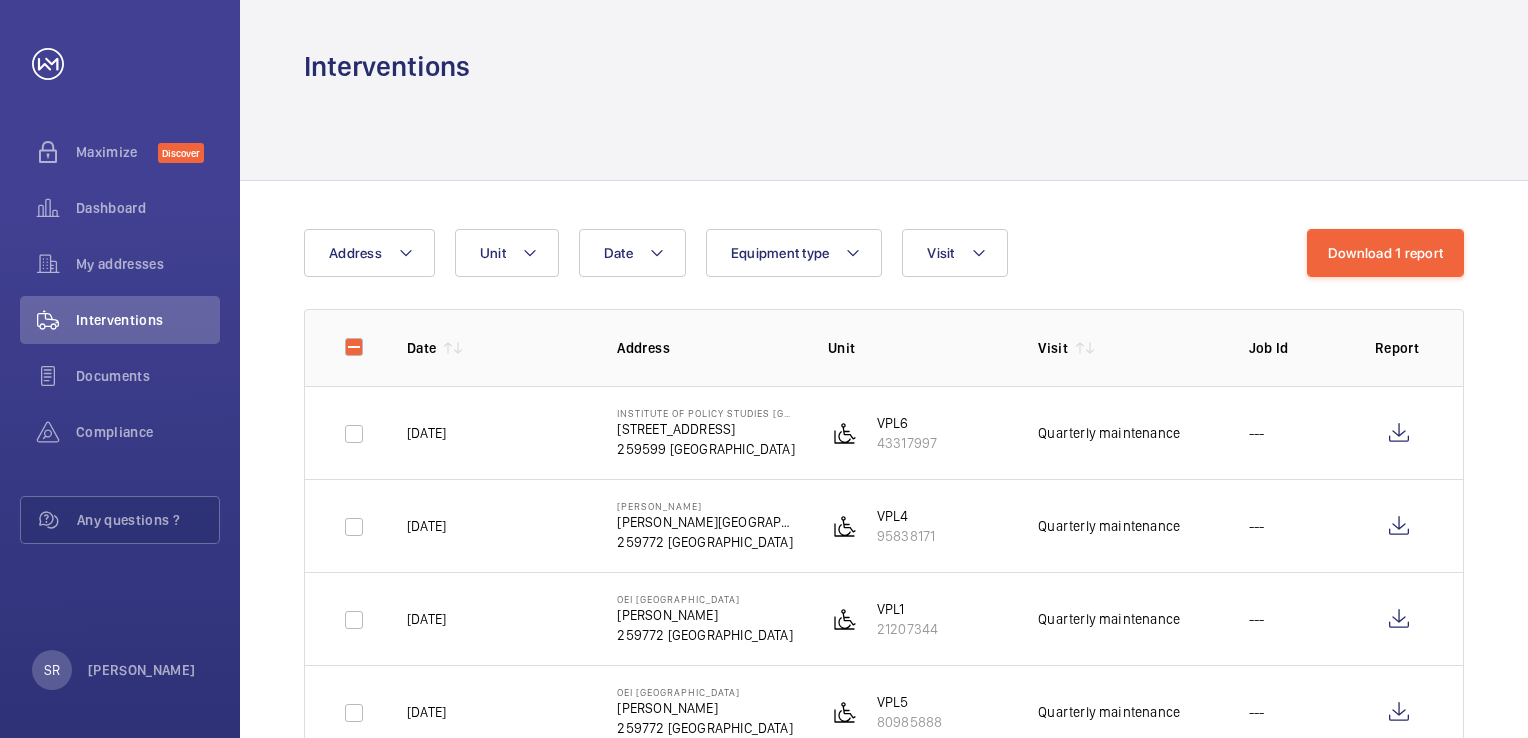 scroll, scrollTop: 0, scrollLeft: 0, axis: both 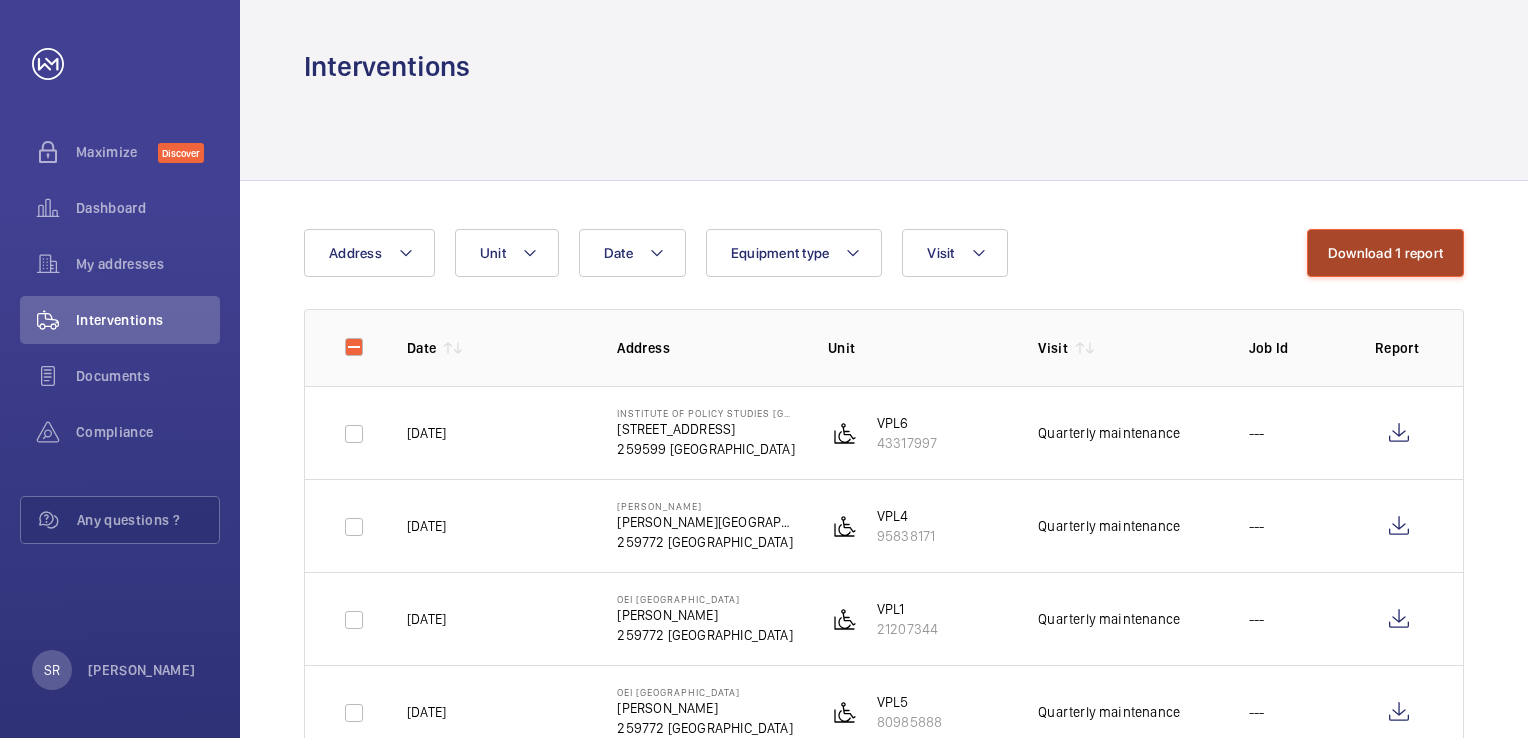 click on "Download 1 report" 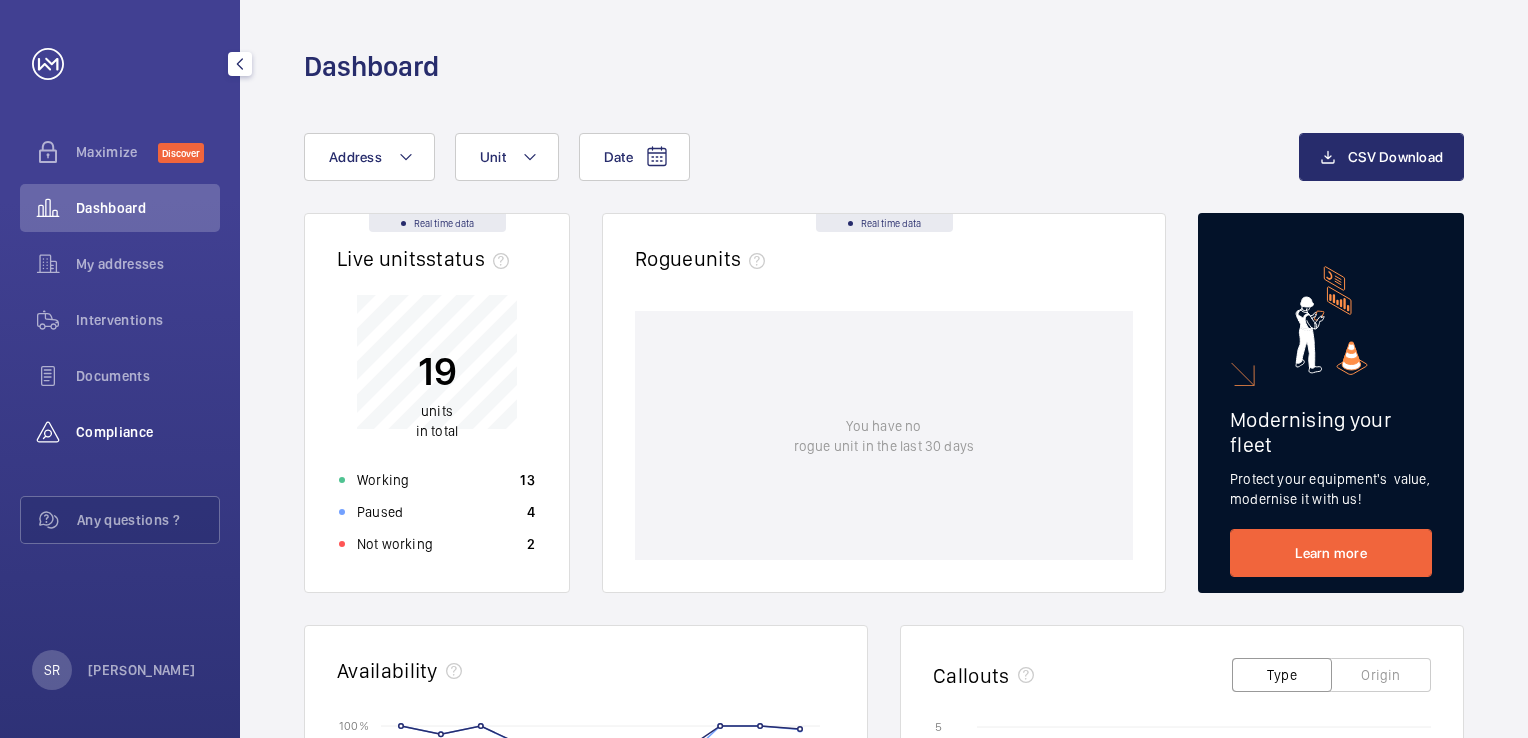 scroll, scrollTop: 0, scrollLeft: 0, axis: both 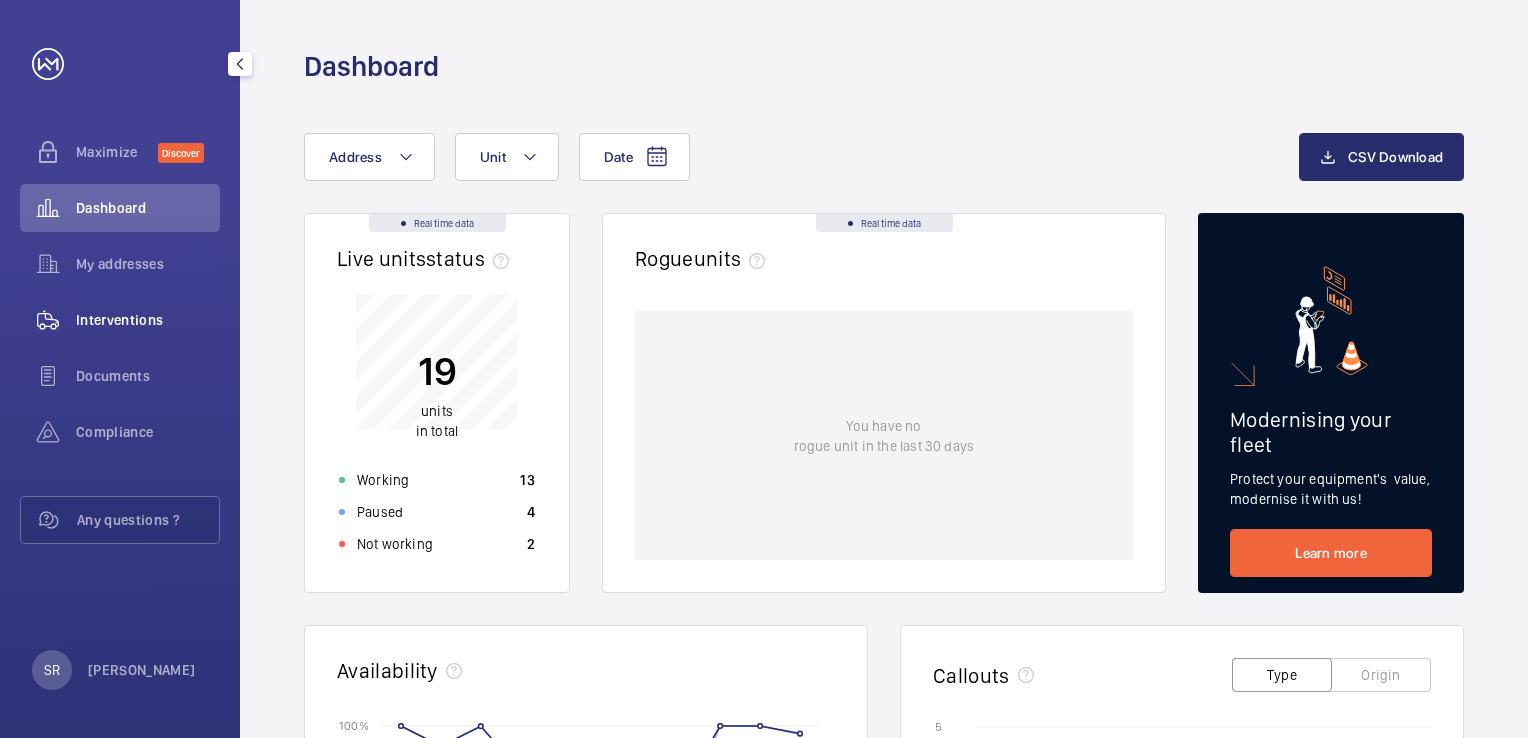 click on "Interventions" 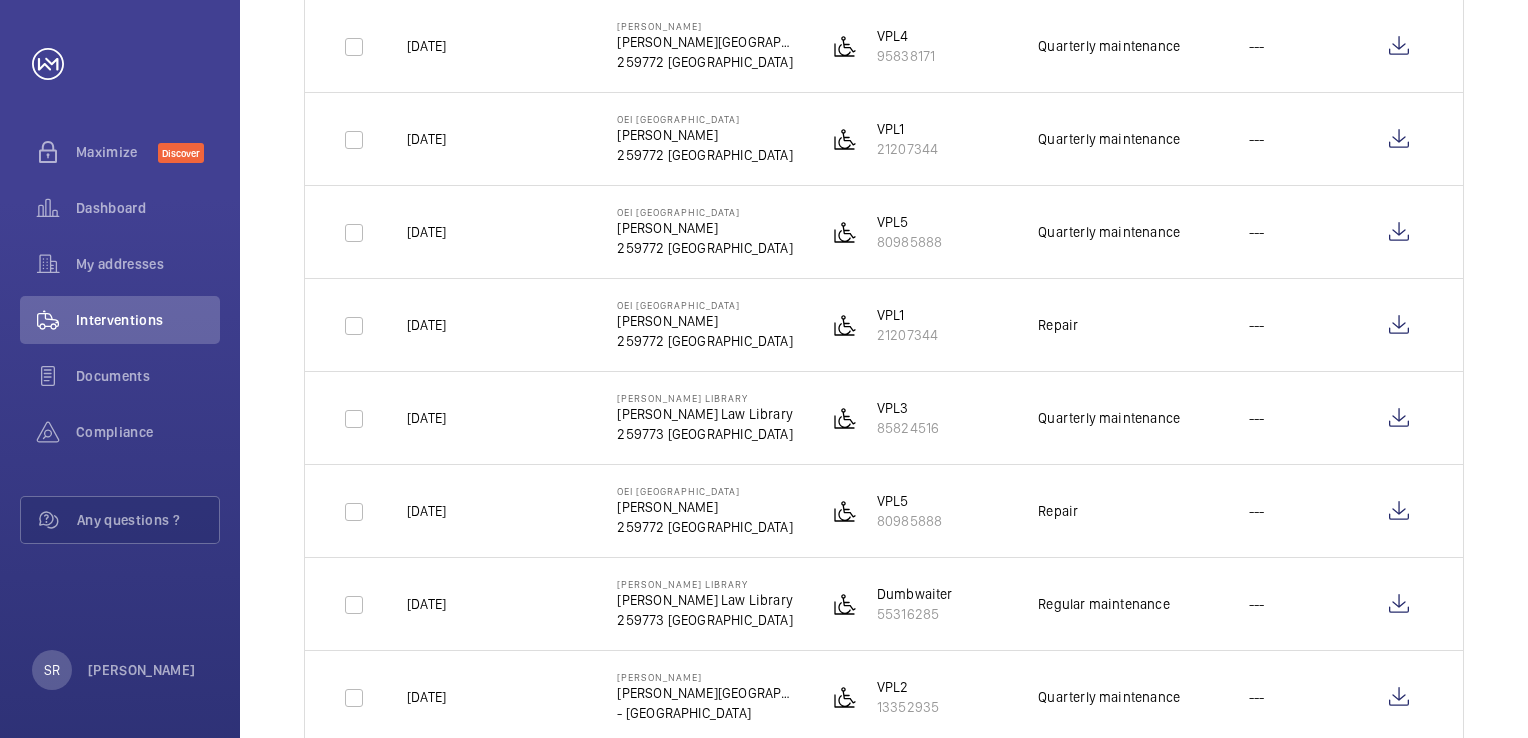scroll, scrollTop: 0, scrollLeft: 0, axis: both 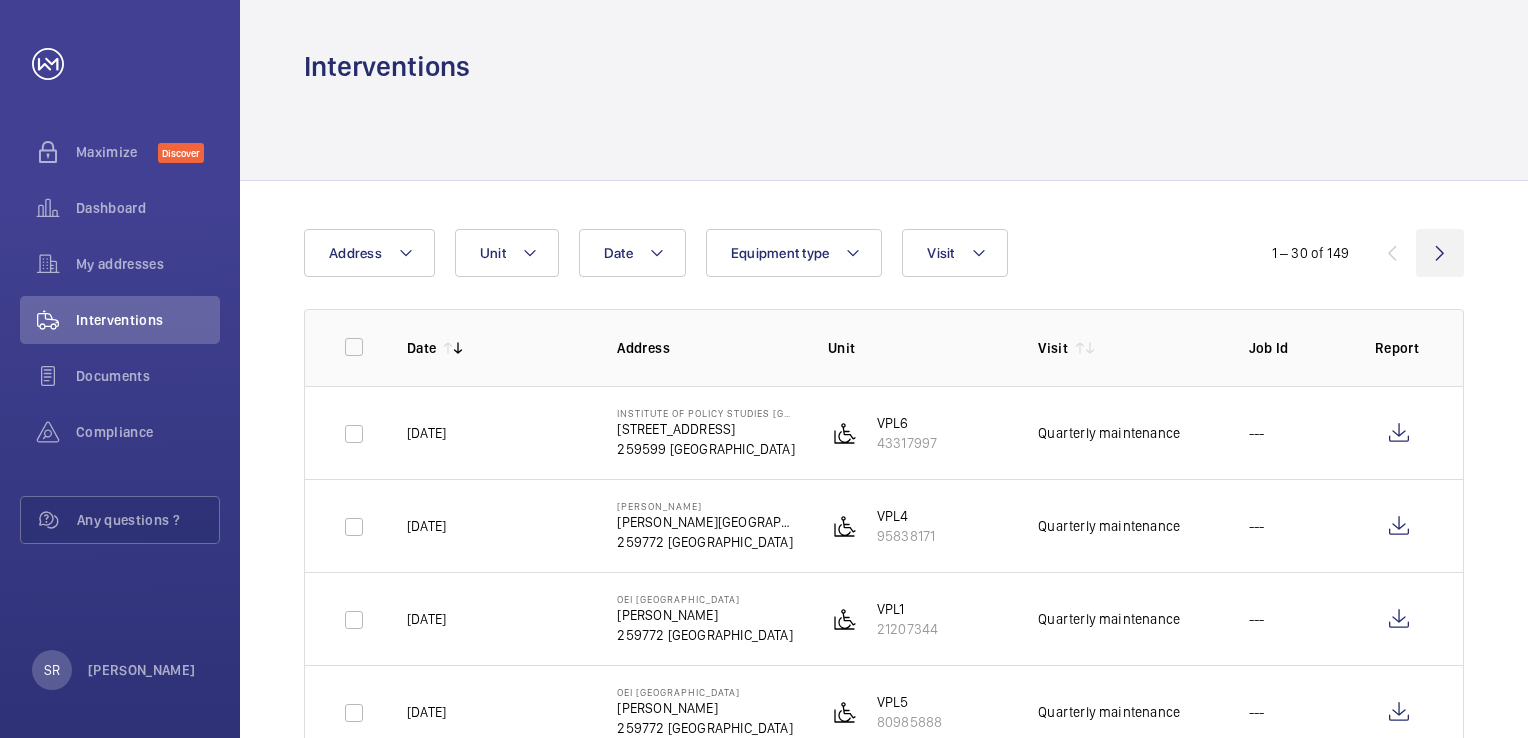 click 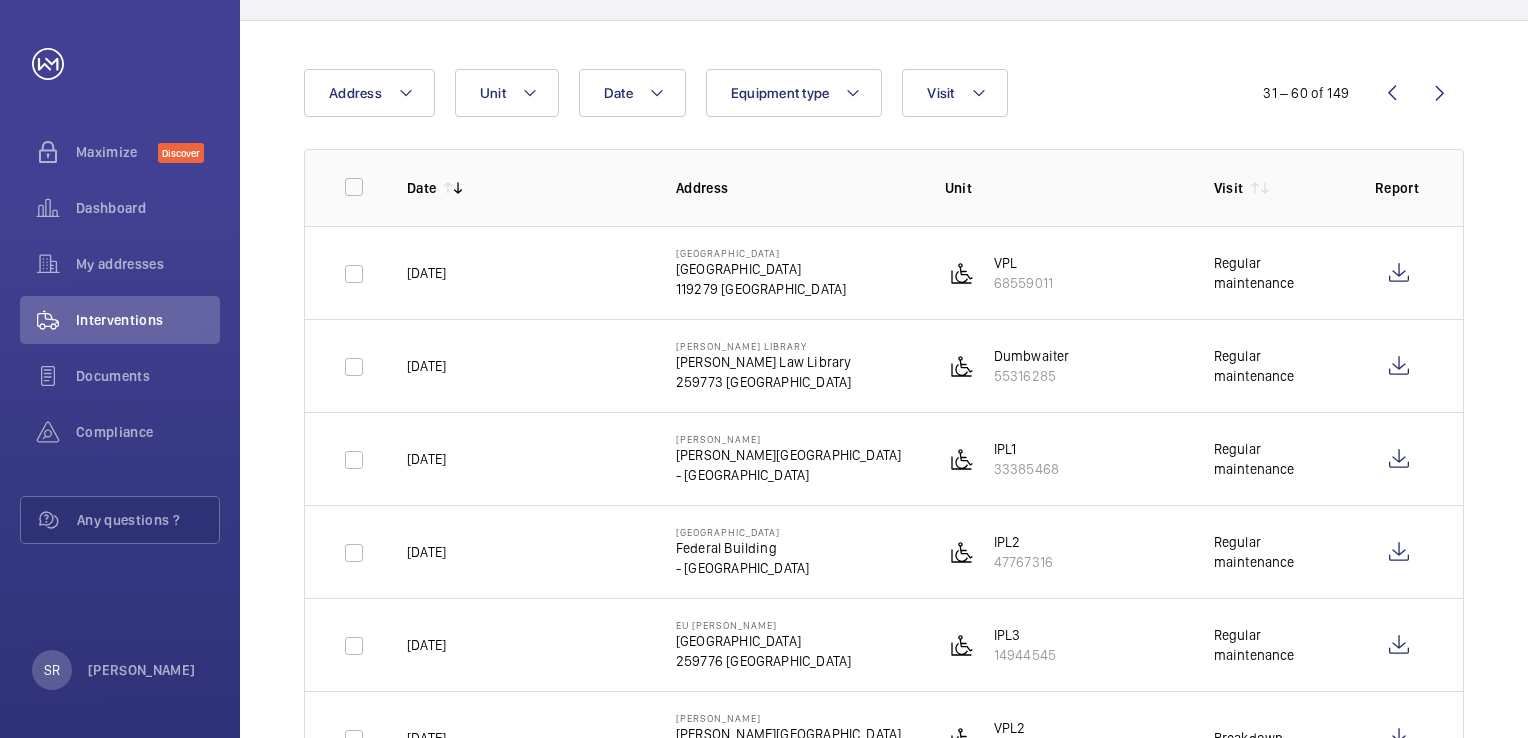 scroll, scrollTop: 0, scrollLeft: 0, axis: both 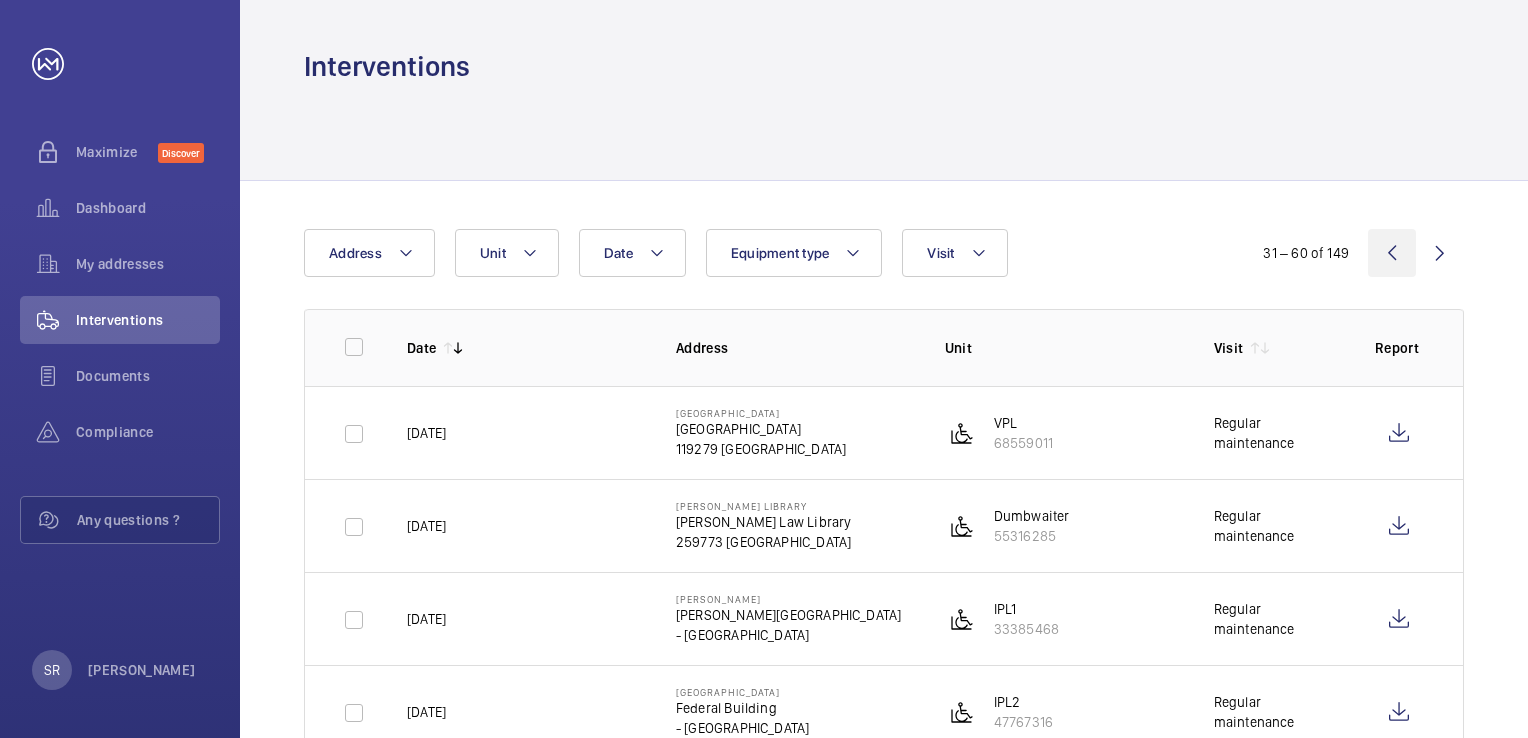 click 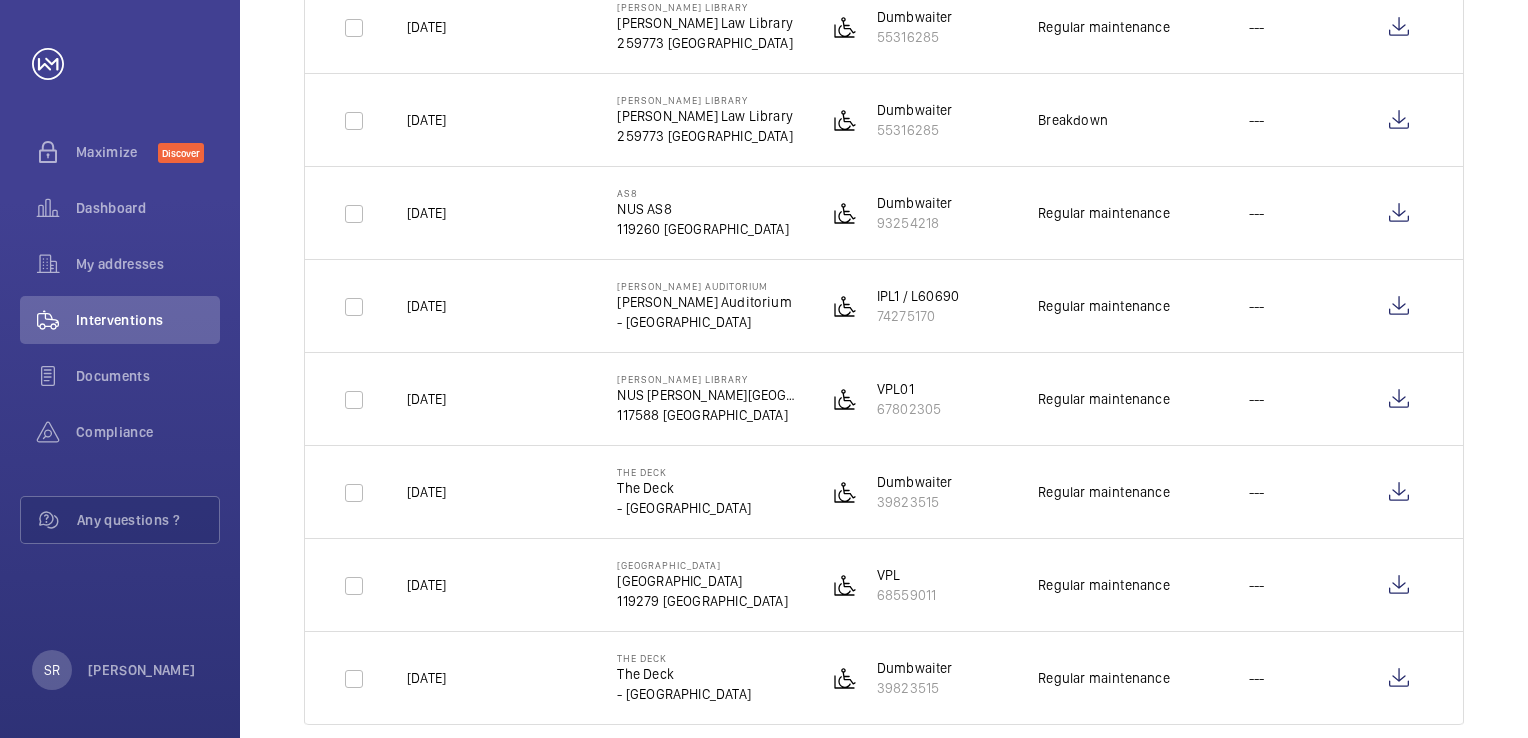 scroll, scrollTop: 2480, scrollLeft: 0, axis: vertical 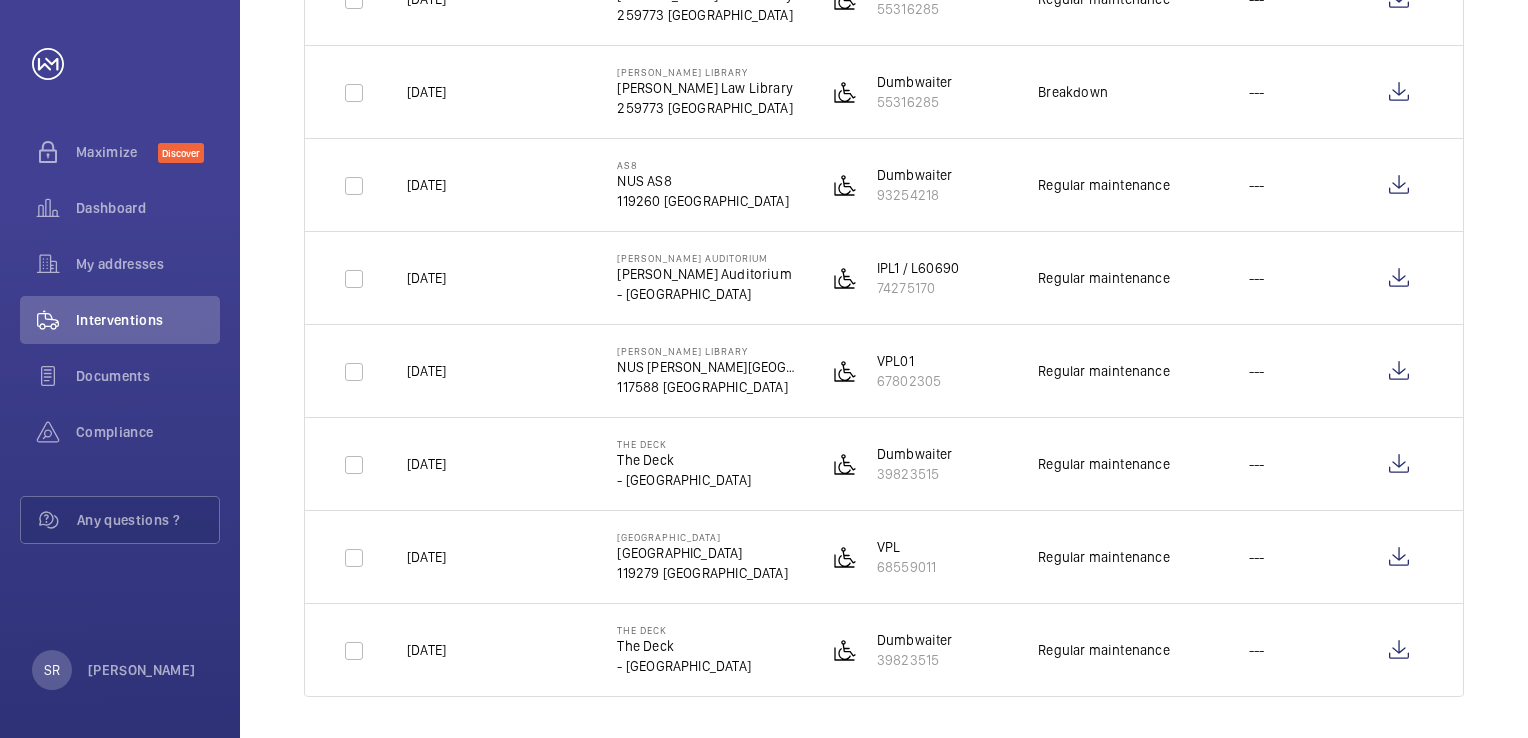 click on "Your request has been sent. We will contact you soon.  Maximize  Discover  Dashboard   My addresses   Interventions   Documents   Compliance   Any questions ?  SR Saravanan Rajendran  Maximize  Beta  Dashboard   My addresses   Interventions   Documents   Compliance   Any questions ?  S My account Interventions Date Address Unit Equipment type Visit  1 – 30 of 149  Date Address Unit Visit Job Id Report  22/07/2025   Institute of Policy Studies National University of Singapore   1C Cluny Rd, house 5   259599 SINGAPORE   VPL6   43317997   Quarterly maintenance   ---   22/07/2025   LI KA SHING   Li Ka Shing Building   259772 SINGAPORE   VPL4   95838171   Quarterly maintenance   ---   22/07/2025   OEI TIONG HAM Building   Oei Tiong Ham Bldg   259772 SINGAPORE   VPL1   21207344   Quarterly maintenance   ---   22/07/2025   OEI TIONG HAM Building   Oei Tiong Ham Bldg   259772 SINGAPORE   VPL5   80985888   Quarterly maintenance   ---   22/07/2025   OEI TIONG HAM Building   Oei Tiong Ham Bldg   VPL1   ---" at bounding box center (764, 369) 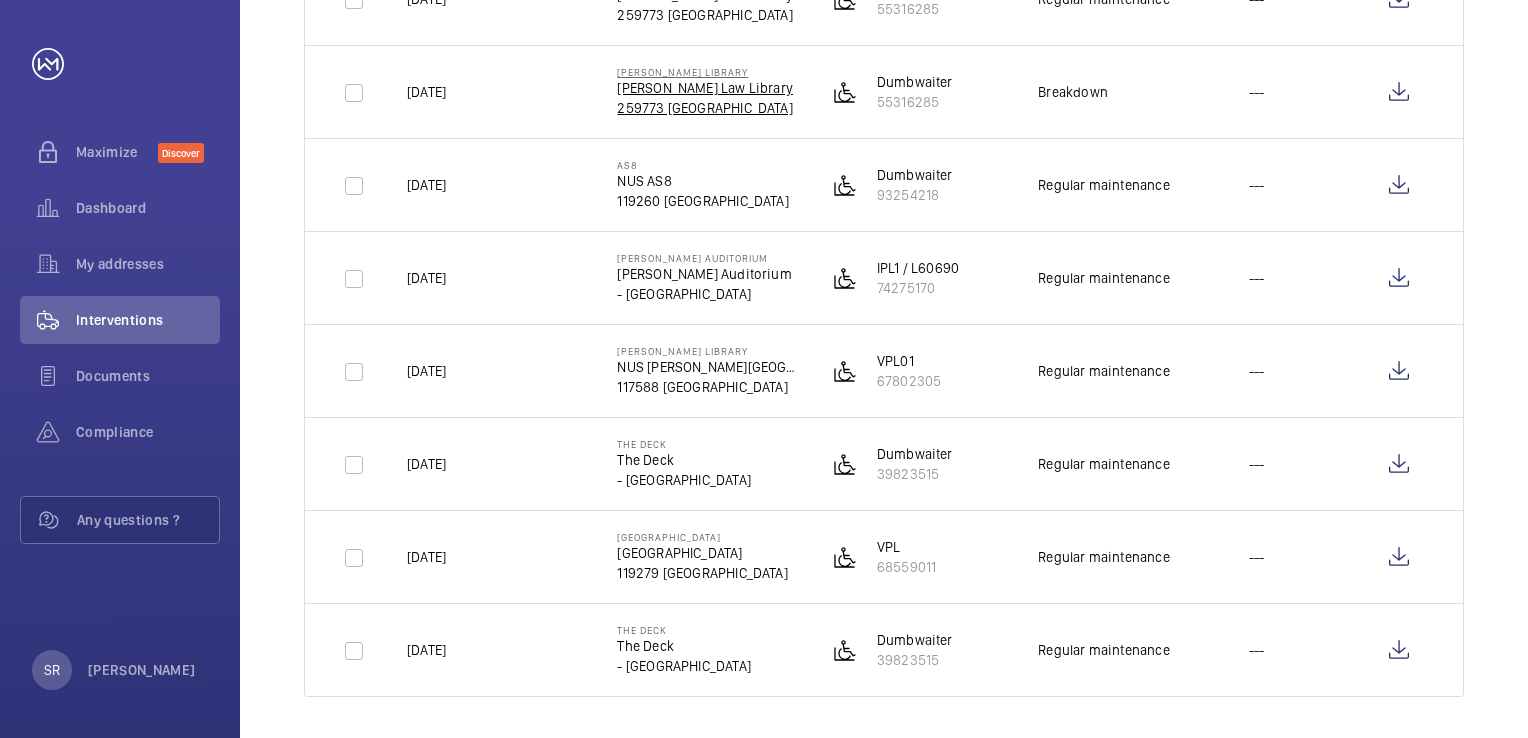 click on "[PERSON_NAME] LIBRARY" 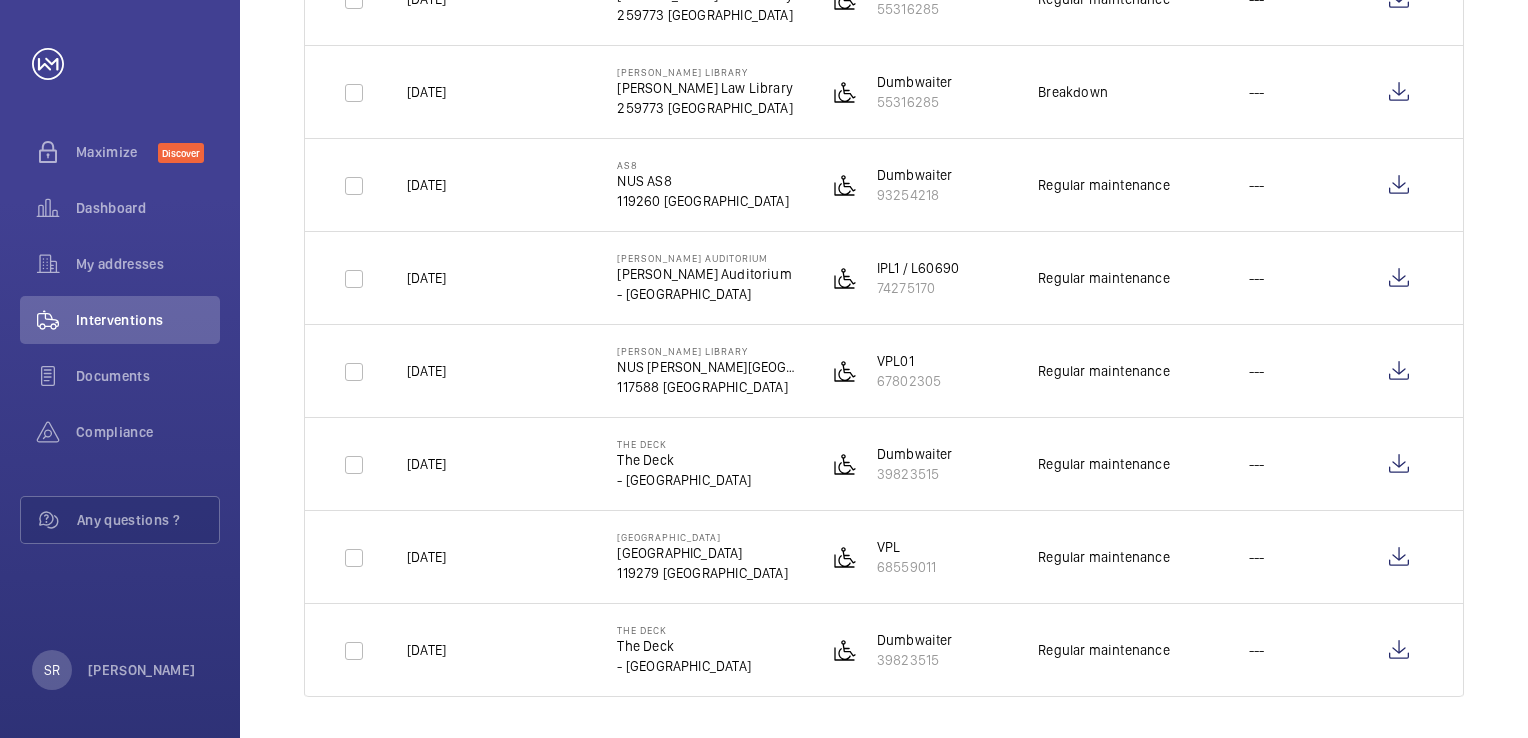 scroll, scrollTop: 0, scrollLeft: 0, axis: both 